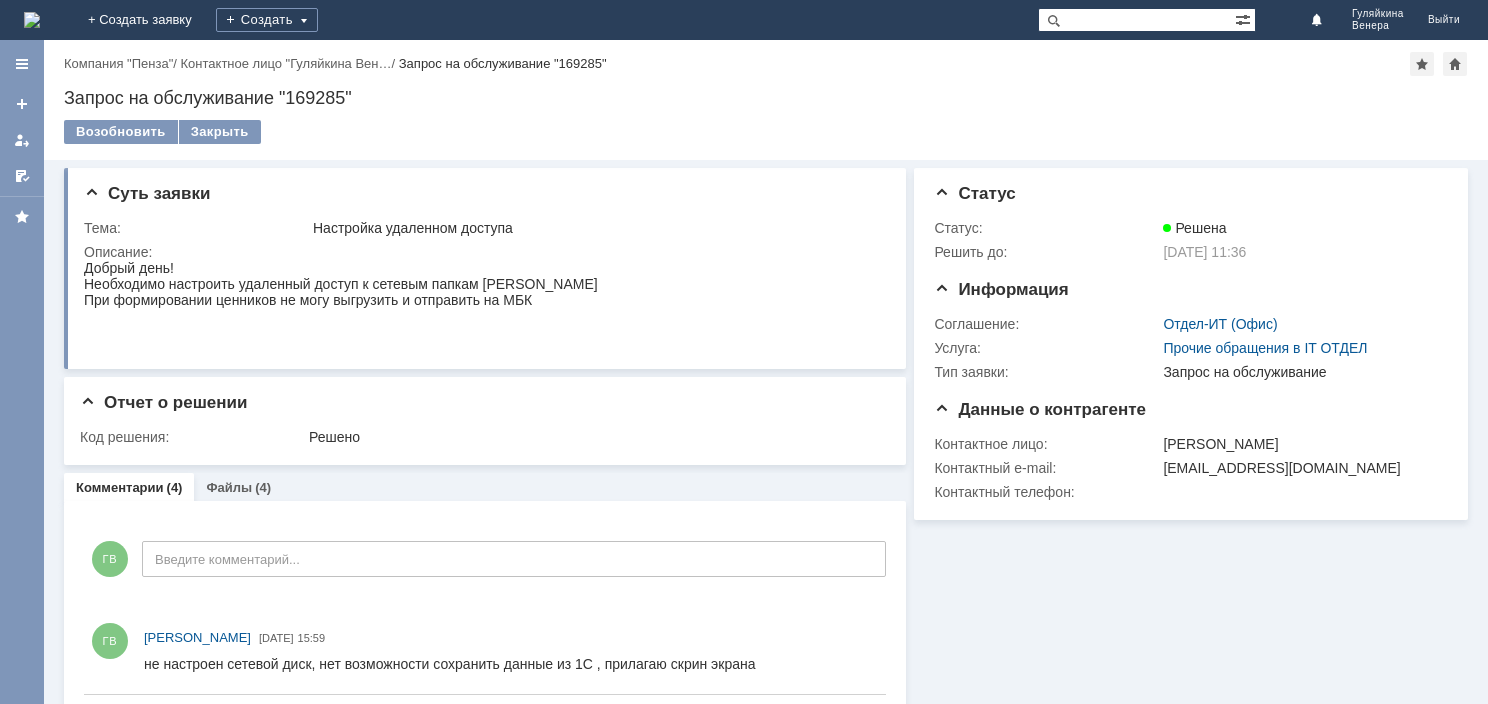 scroll, scrollTop: 0, scrollLeft: 0, axis: both 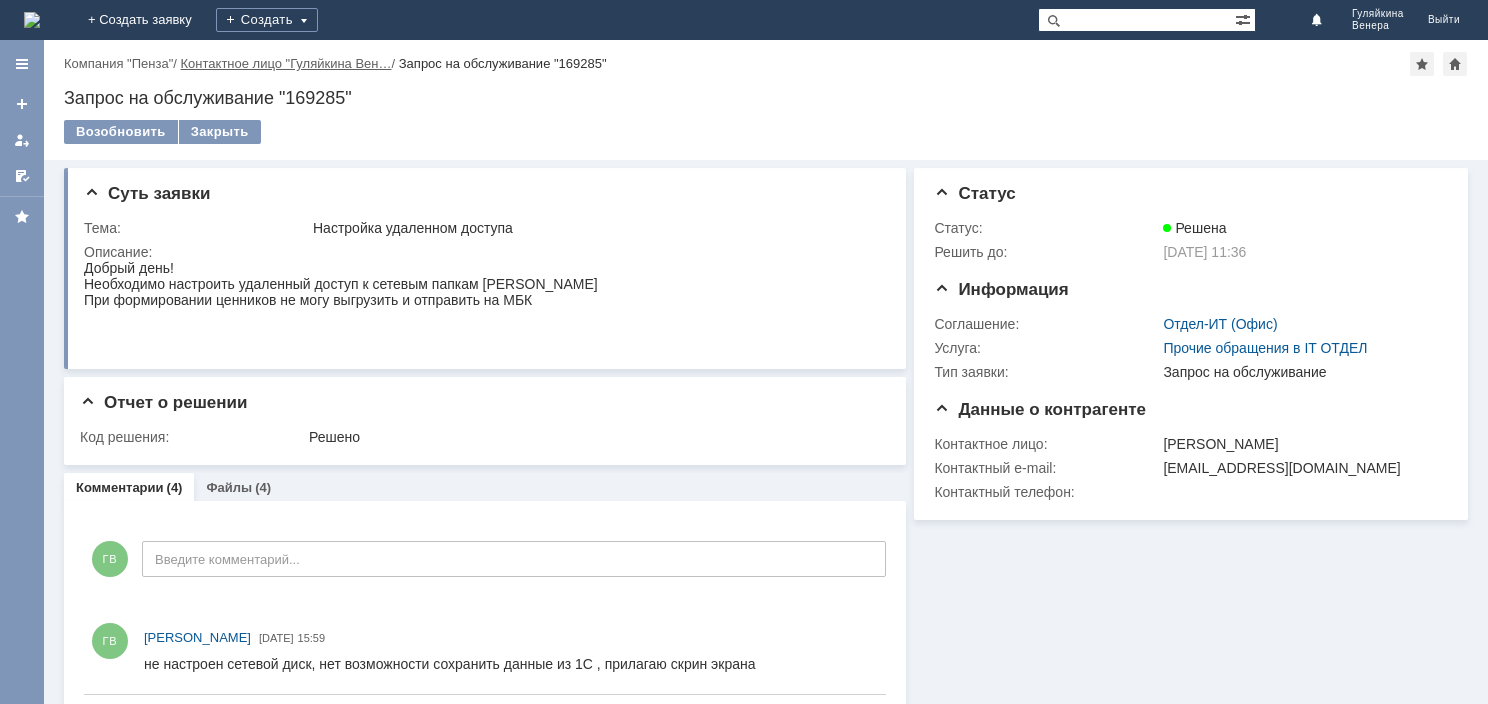click on "Контактное лицо "Гуляйкина Вен…" at bounding box center (286, 63) 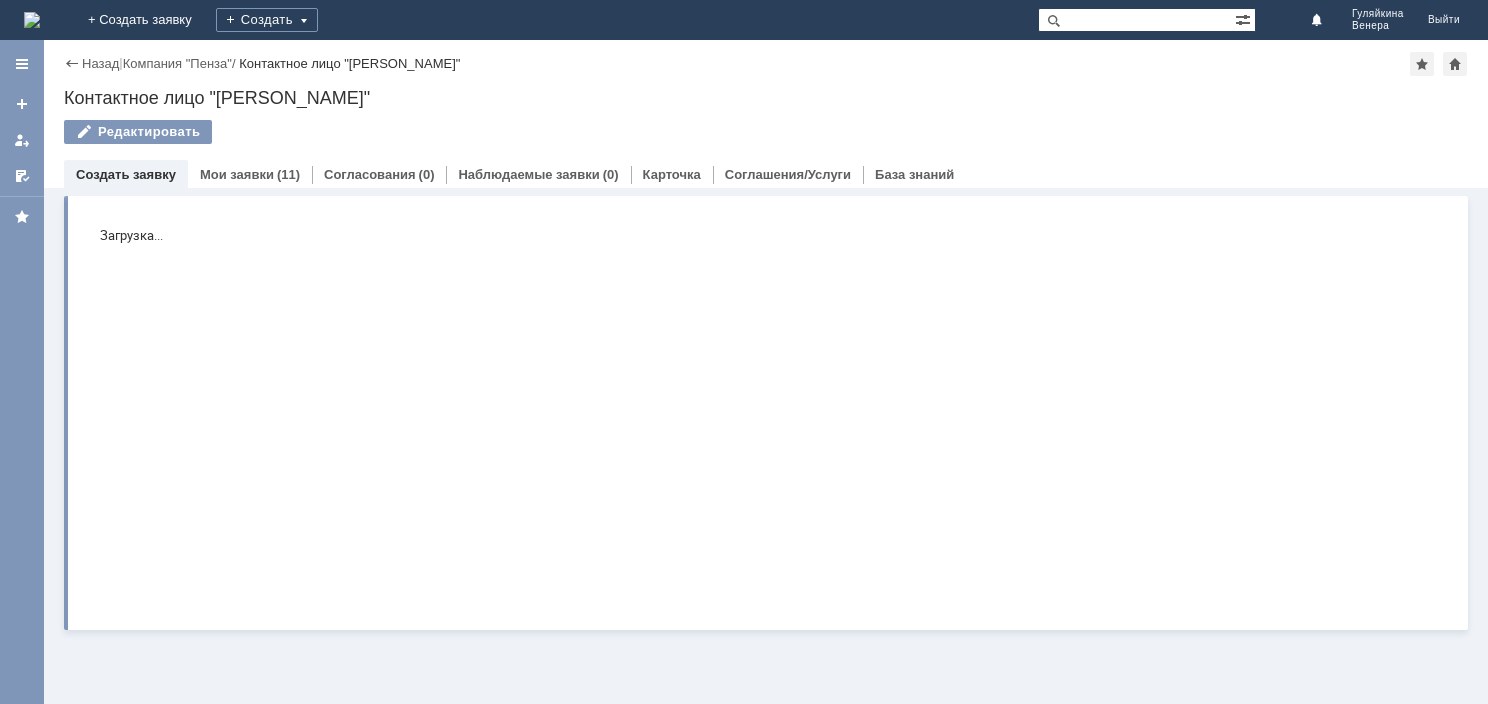 scroll, scrollTop: 0, scrollLeft: 0, axis: both 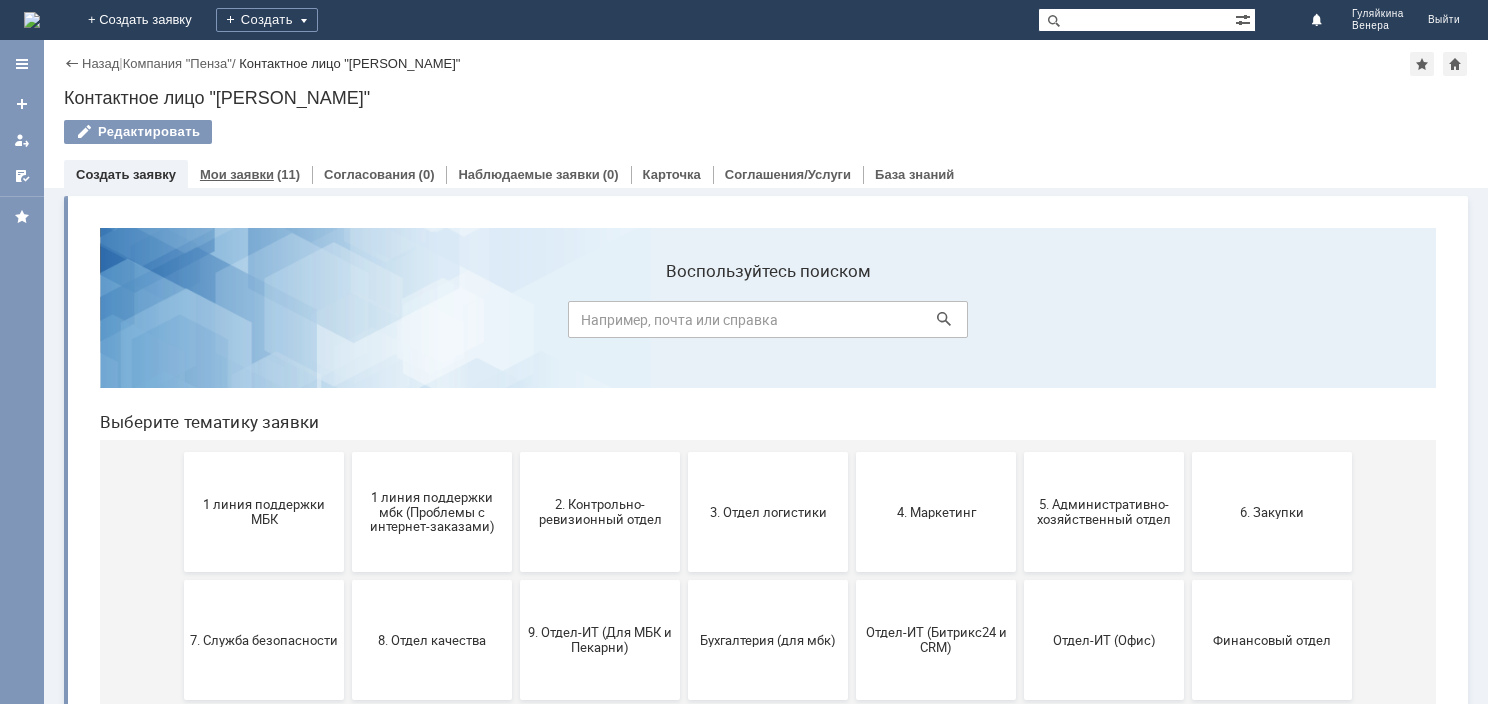 click on "Мои заявки" at bounding box center [237, 174] 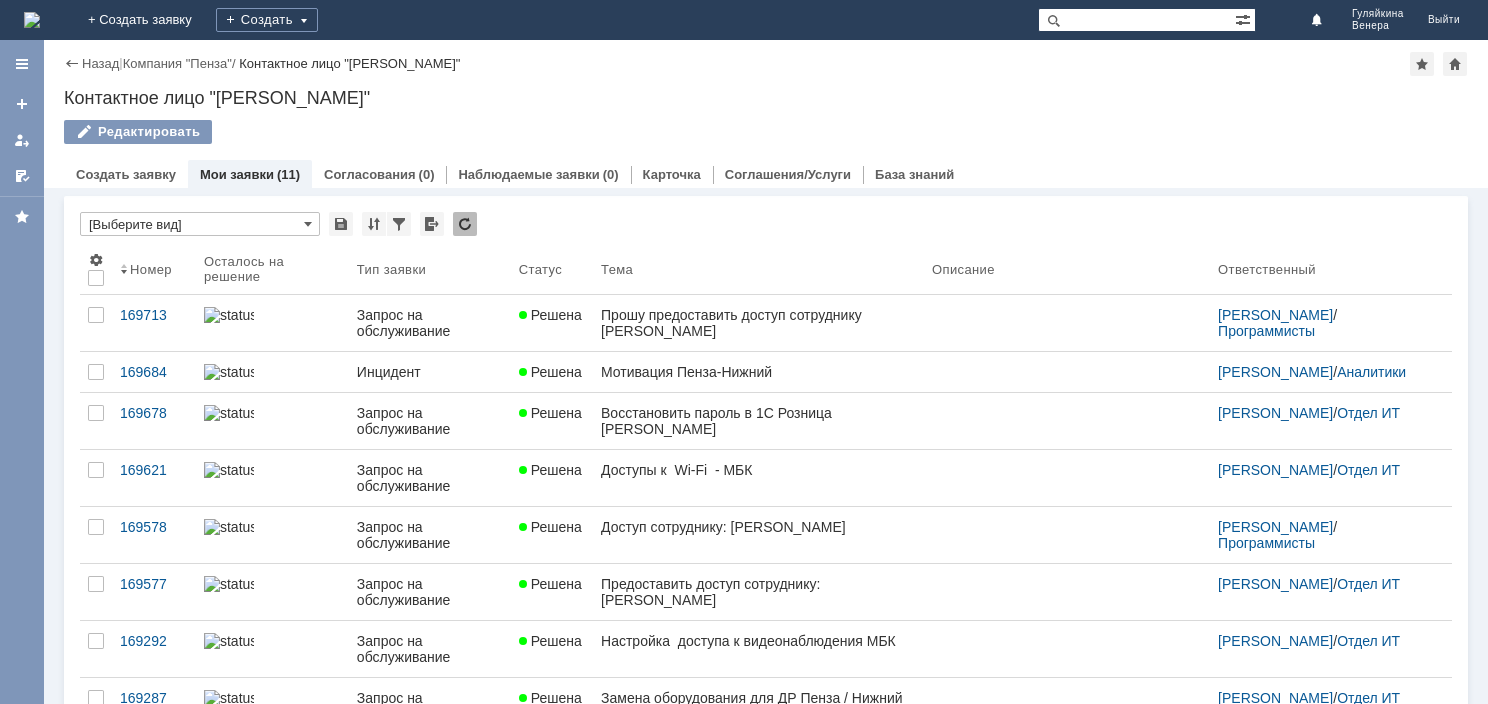 scroll, scrollTop: 0, scrollLeft: 0, axis: both 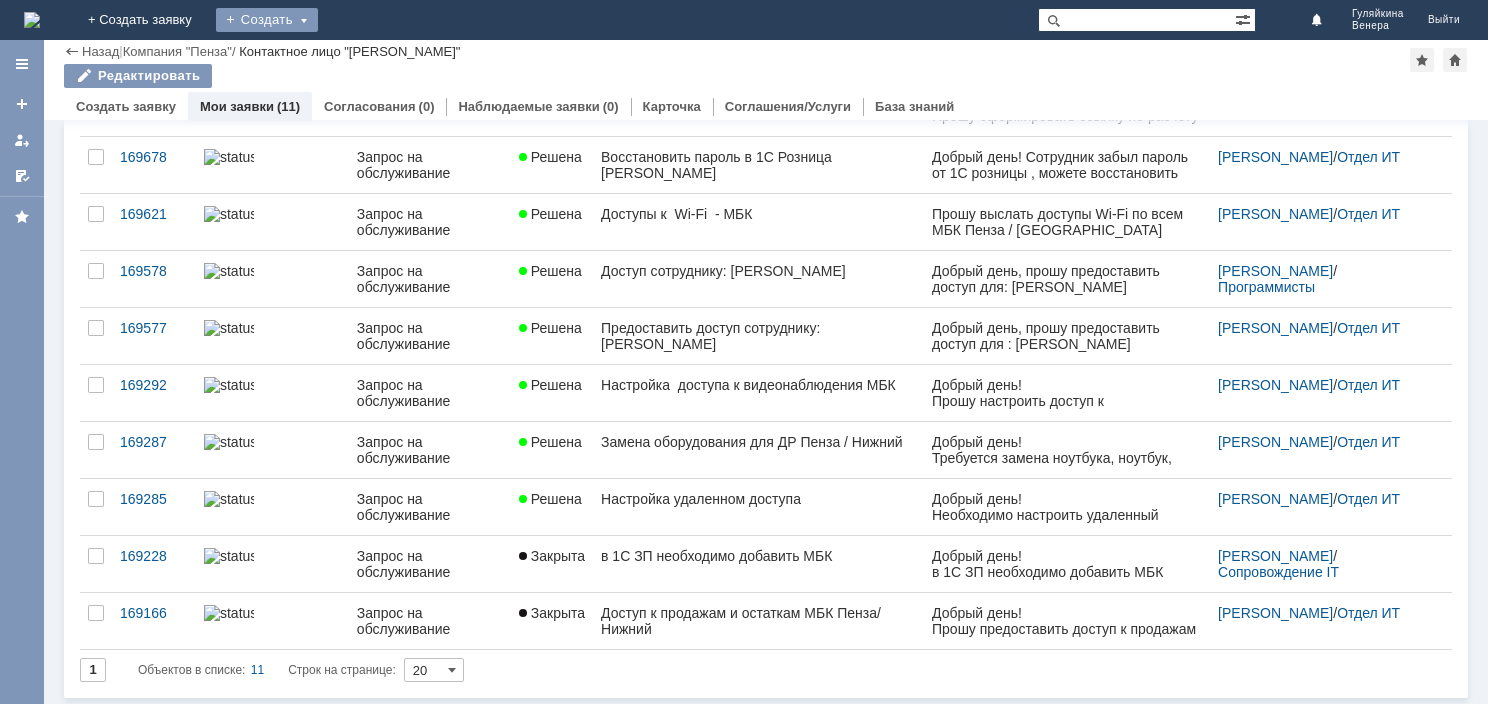 click on "Создать" at bounding box center [267, 20] 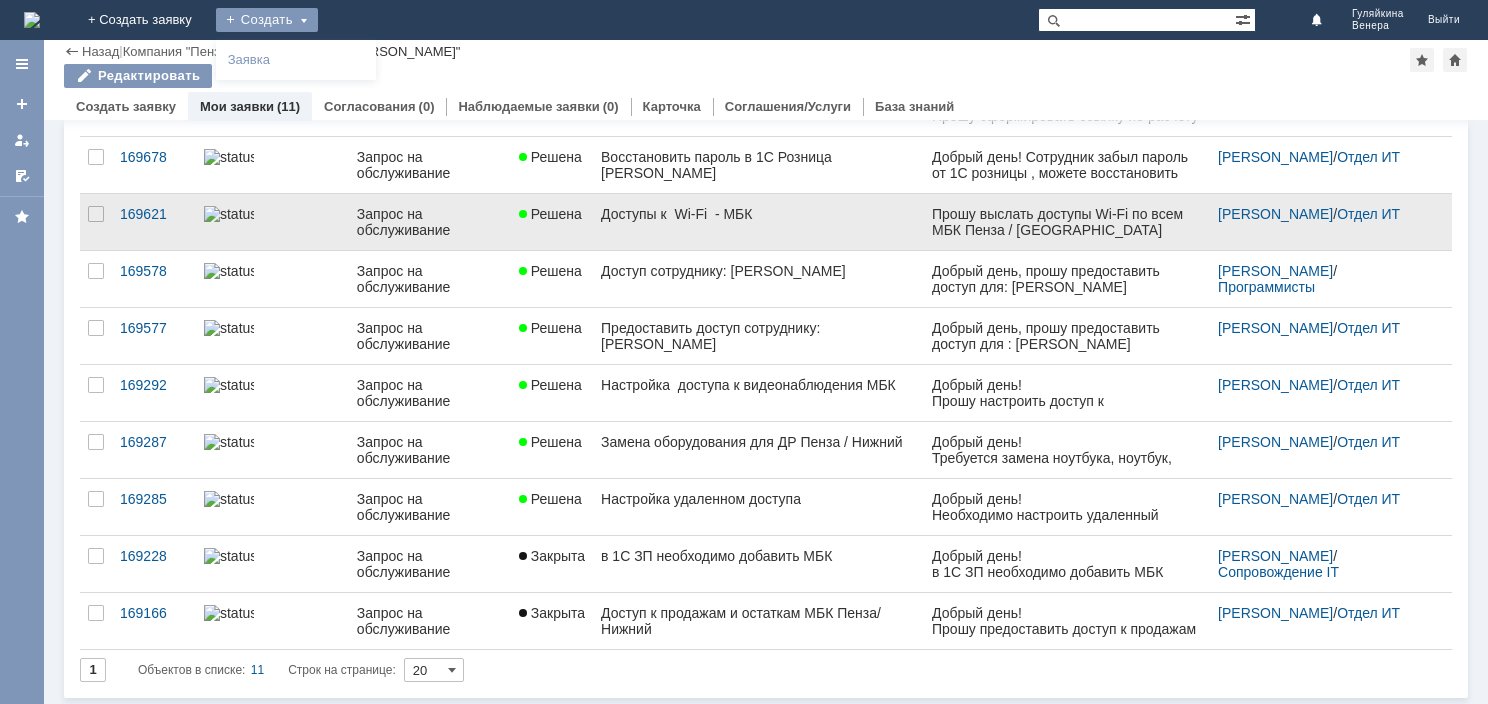 scroll, scrollTop: 0, scrollLeft: 0, axis: both 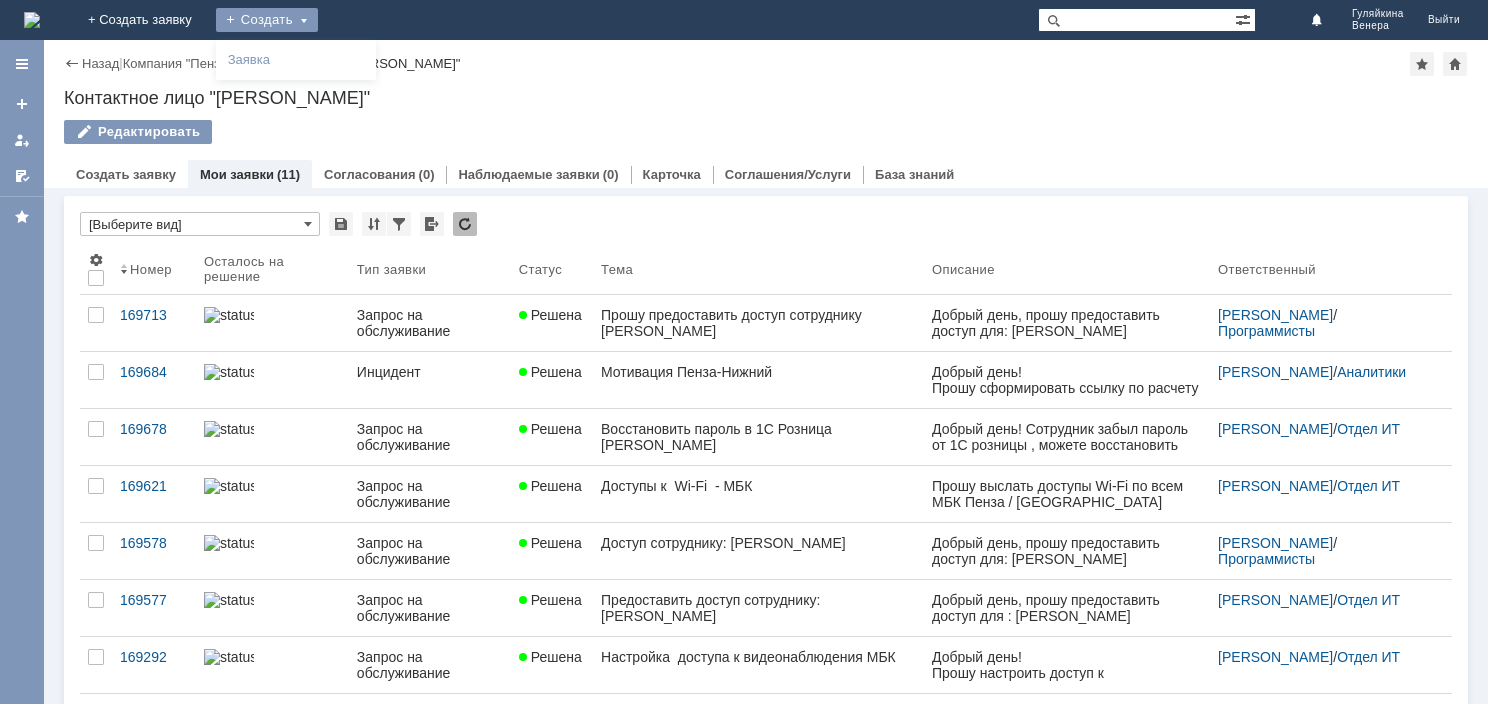 click on "Создать" at bounding box center [267, 20] 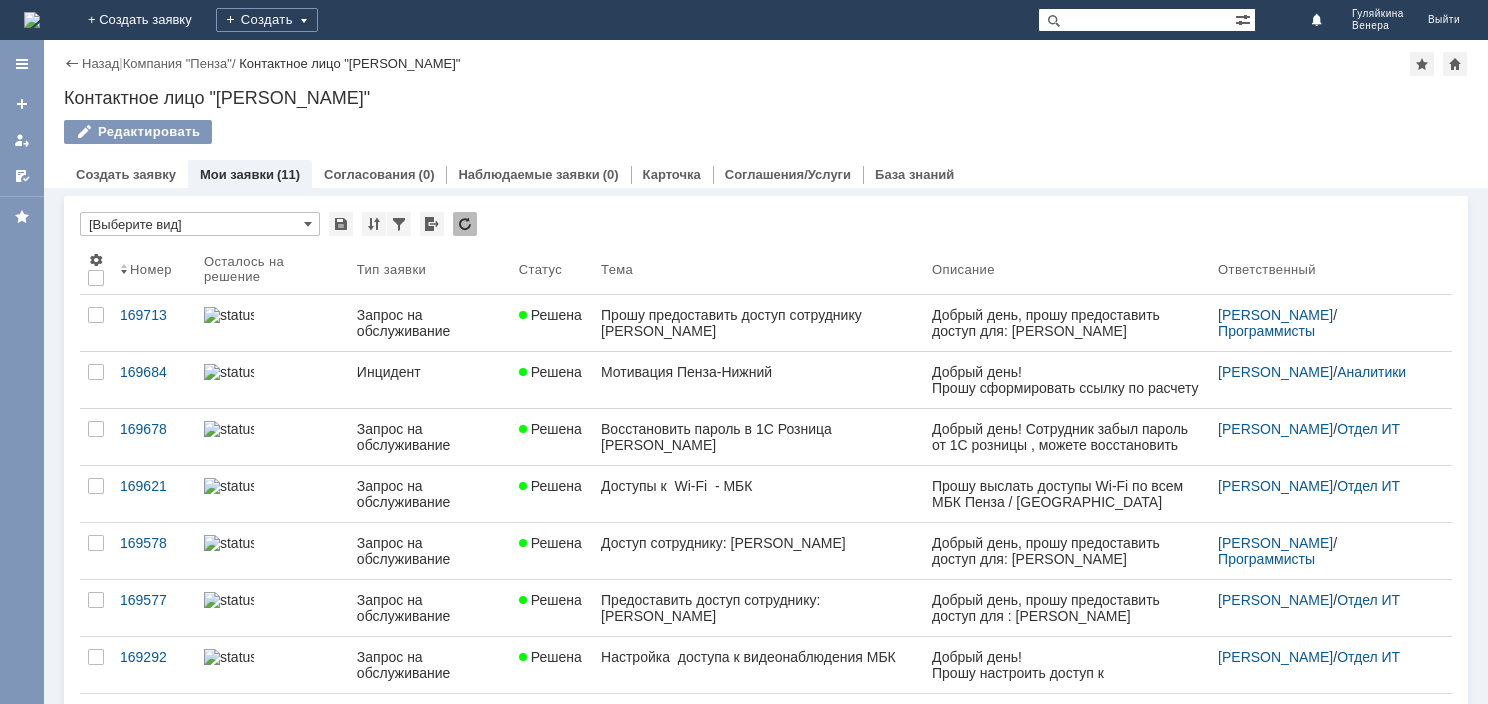 click at bounding box center [32, 20] 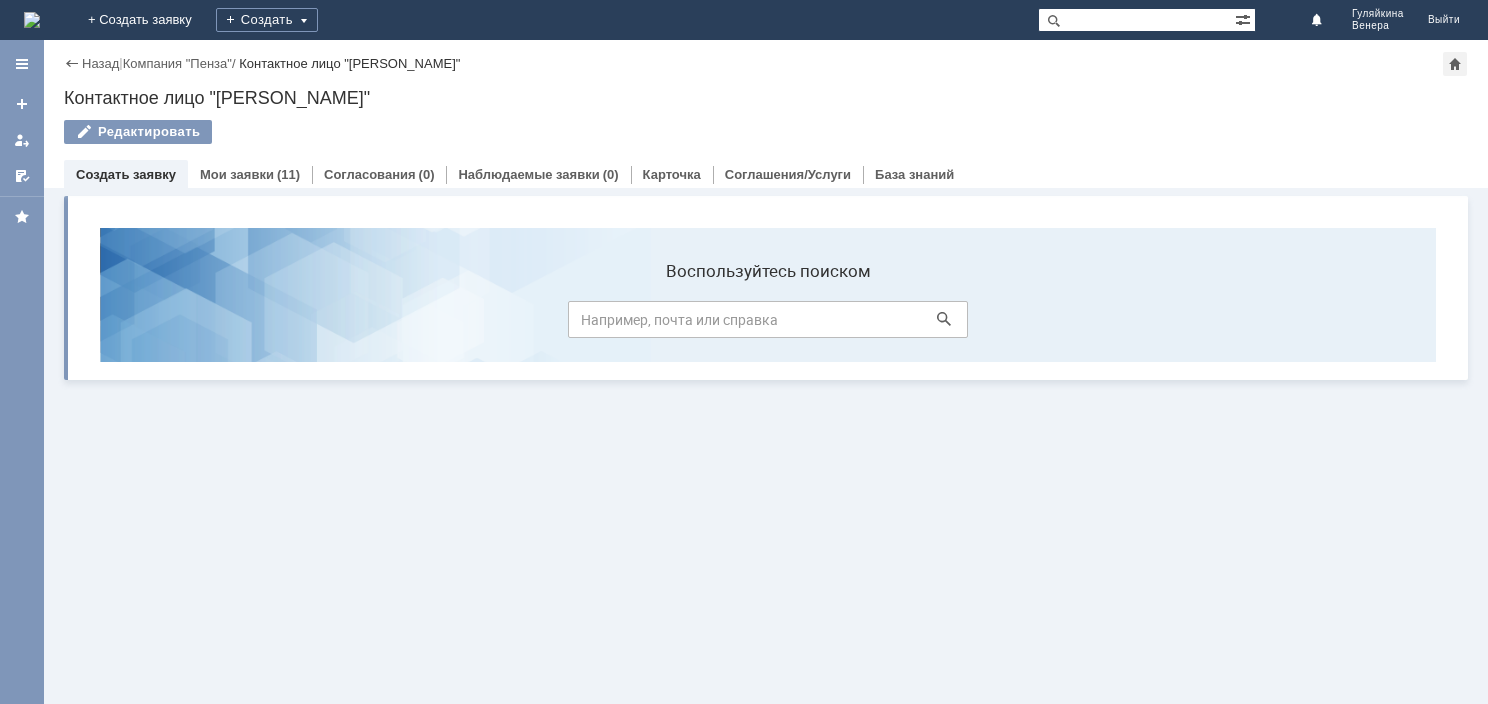 scroll, scrollTop: 0, scrollLeft: 0, axis: both 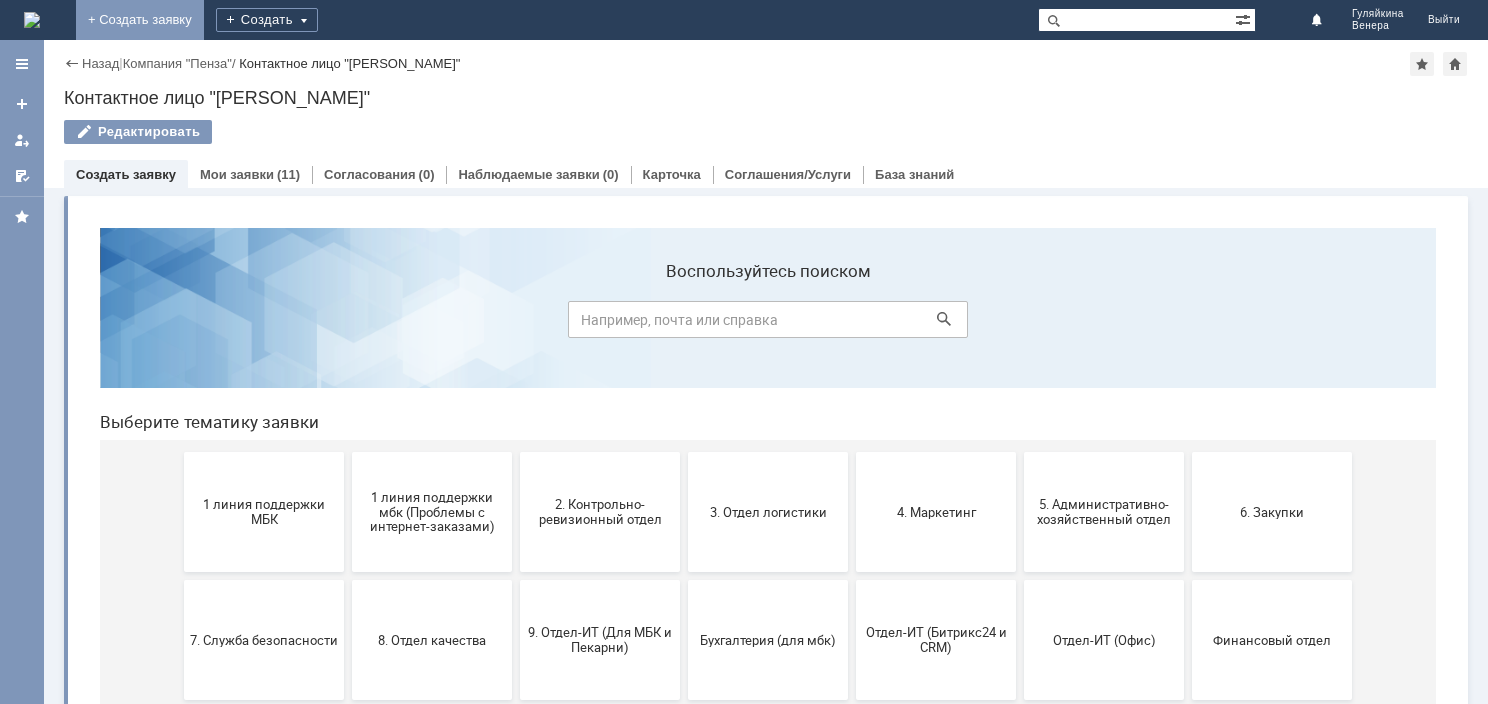 click on "+ Создать заявку" at bounding box center [140, 20] 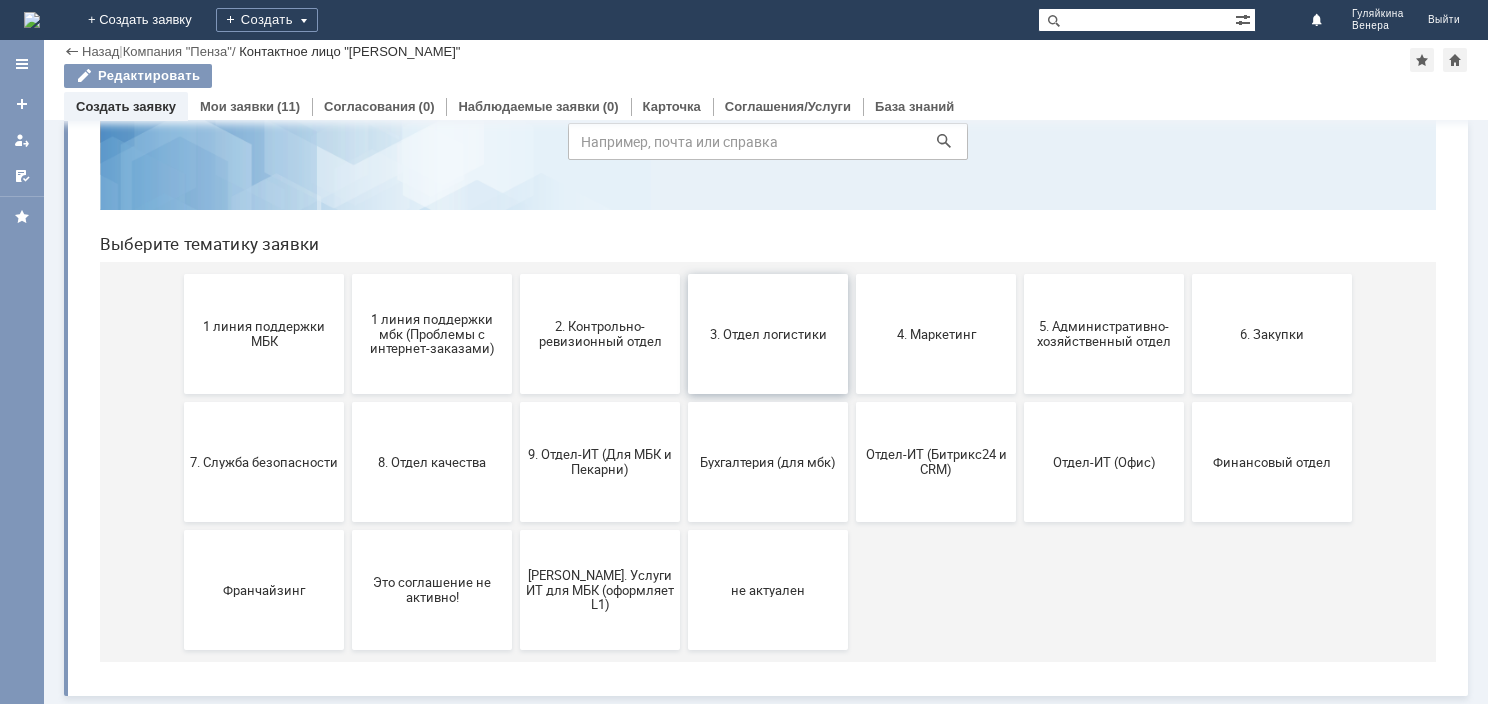 scroll, scrollTop: 110, scrollLeft: 0, axis: vertical 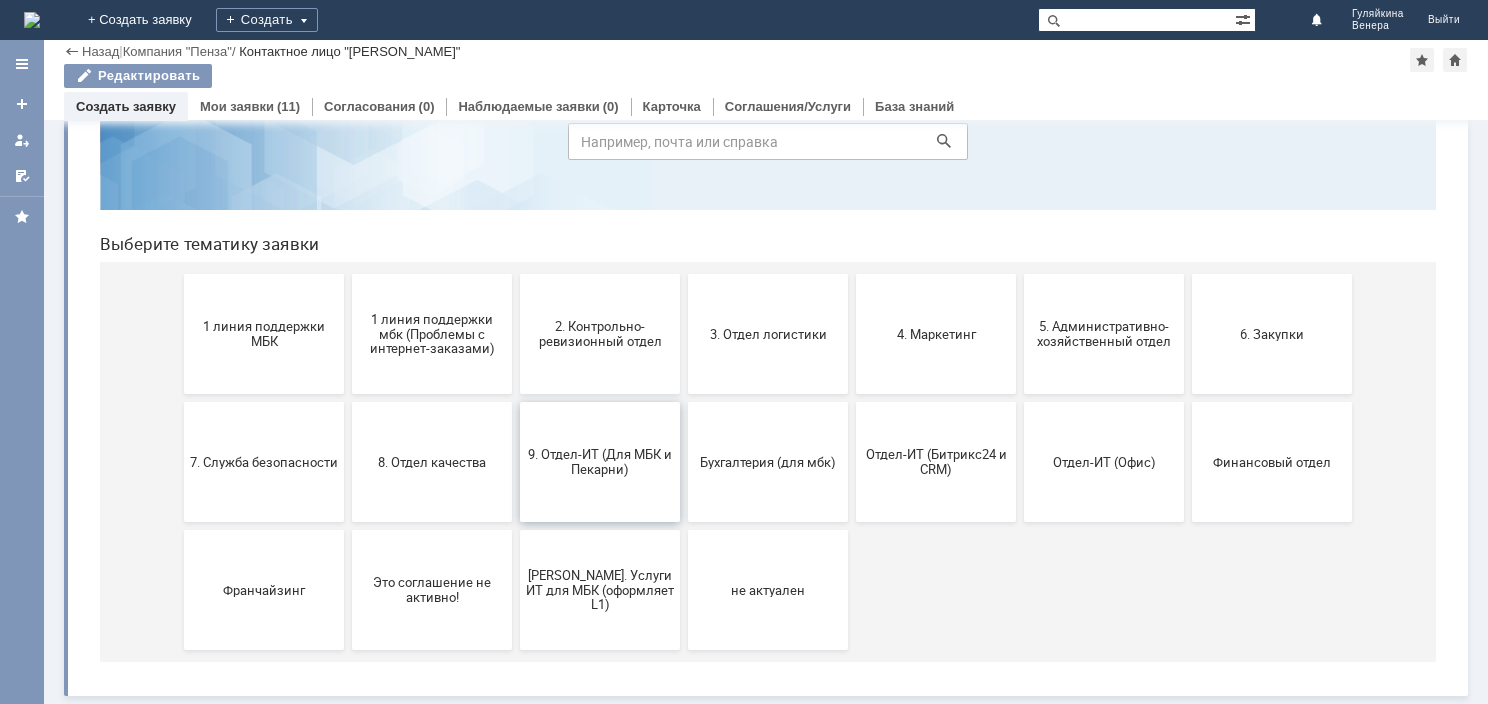 click on "9. Отдел-ИТ (Для МБК и Пекарни)" at bounding box center [600, 462] 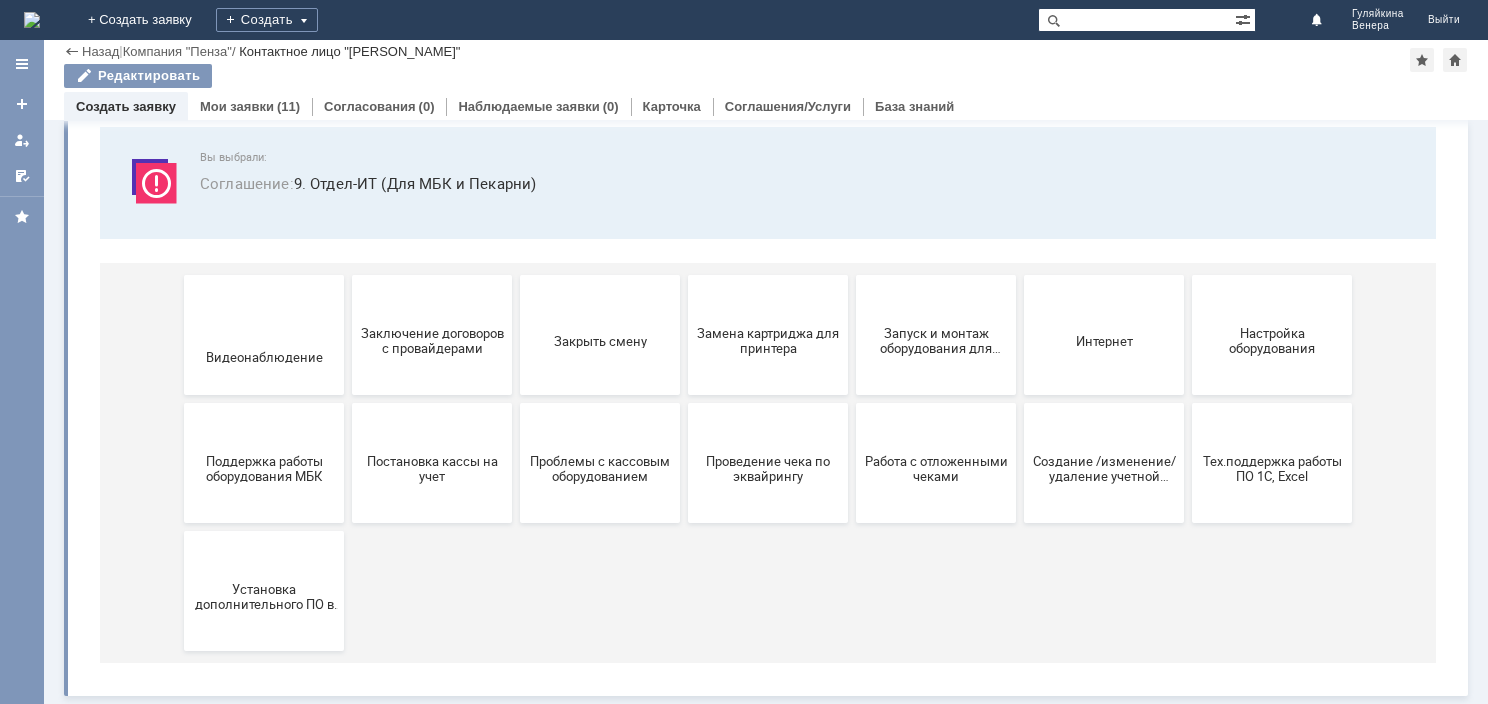 scroll, scrollTop: 112, scrollLeft: 0, axis: vertical 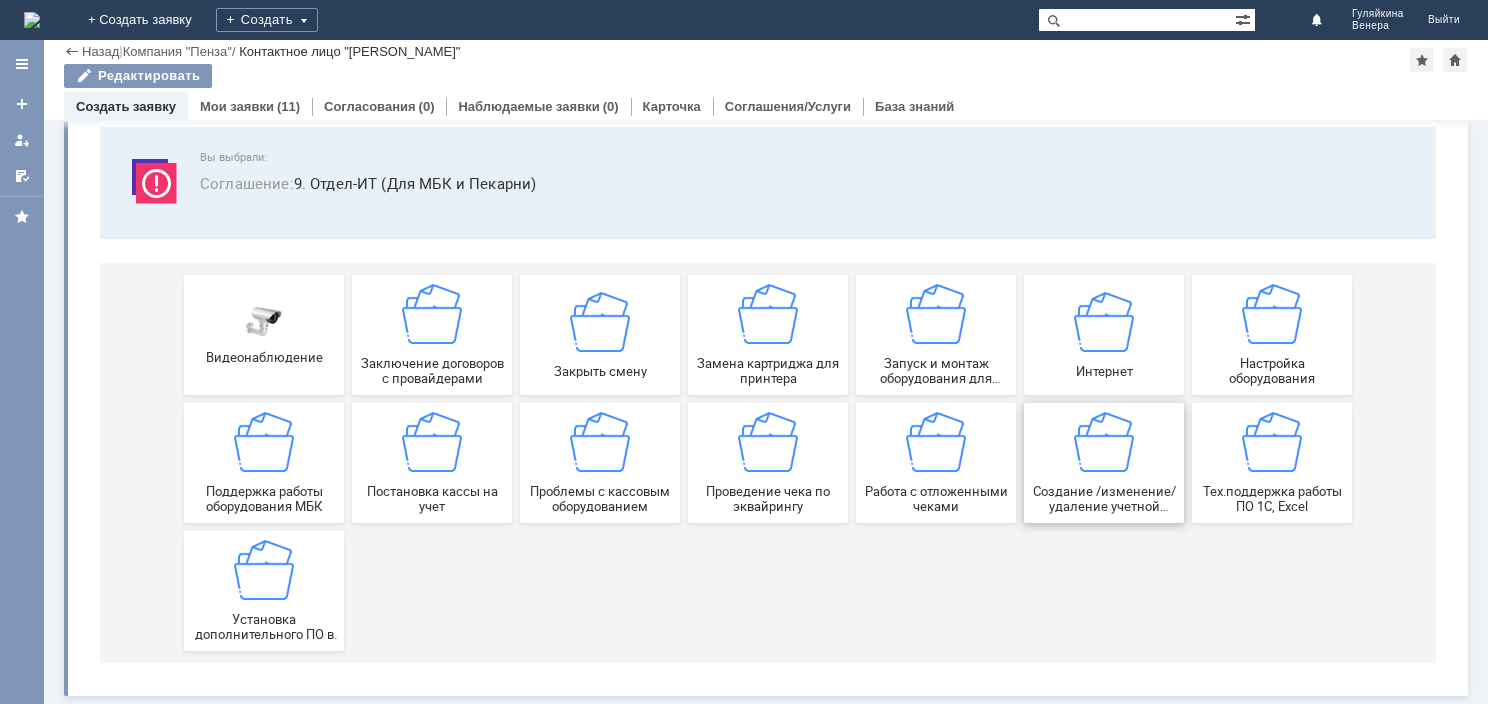 click on "Создание /изменение/удаление учетной записи пользователя МБК" at bounding box center (1104, 499) 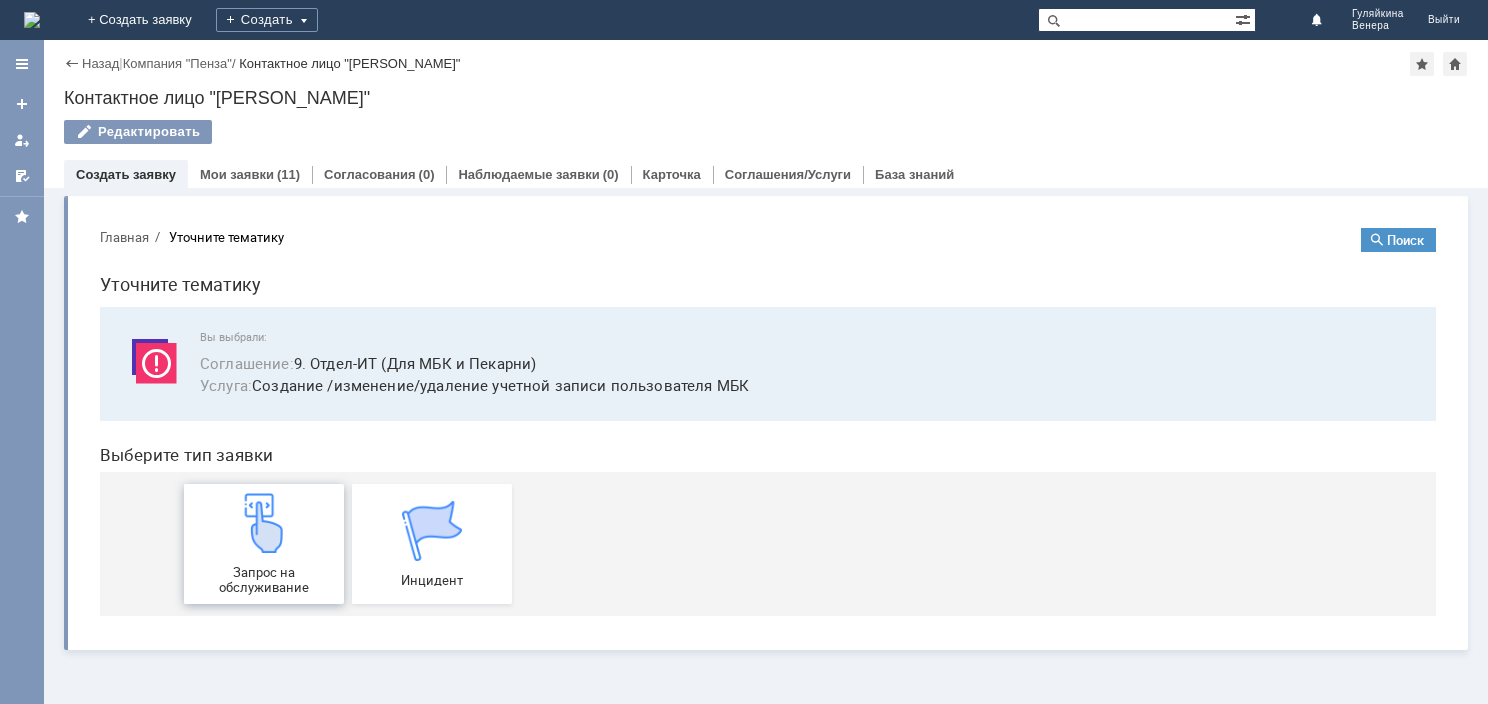 click at bounding box center (264, 523) 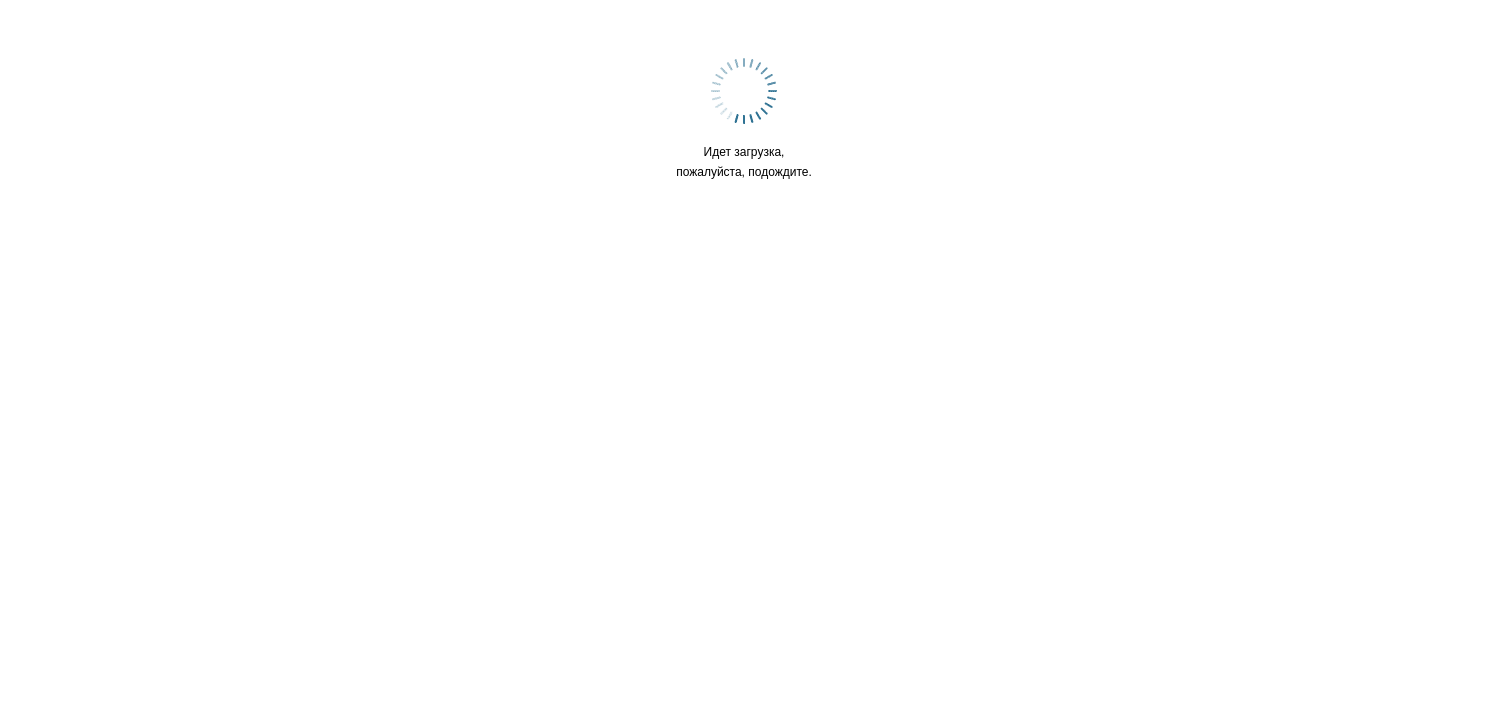 scroll, scrollTop: 0, scrollLeft: 0, axis: both 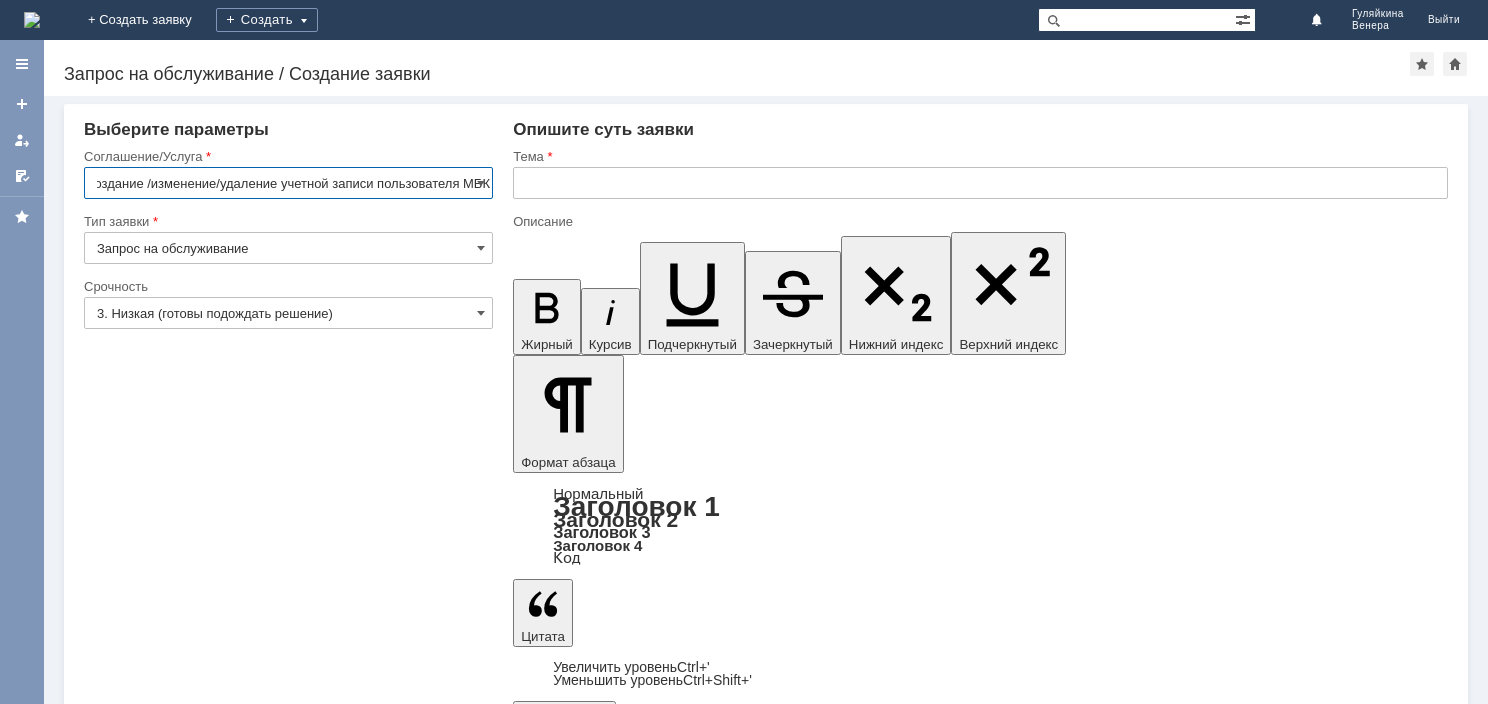 click at bounding box center (980, 183) 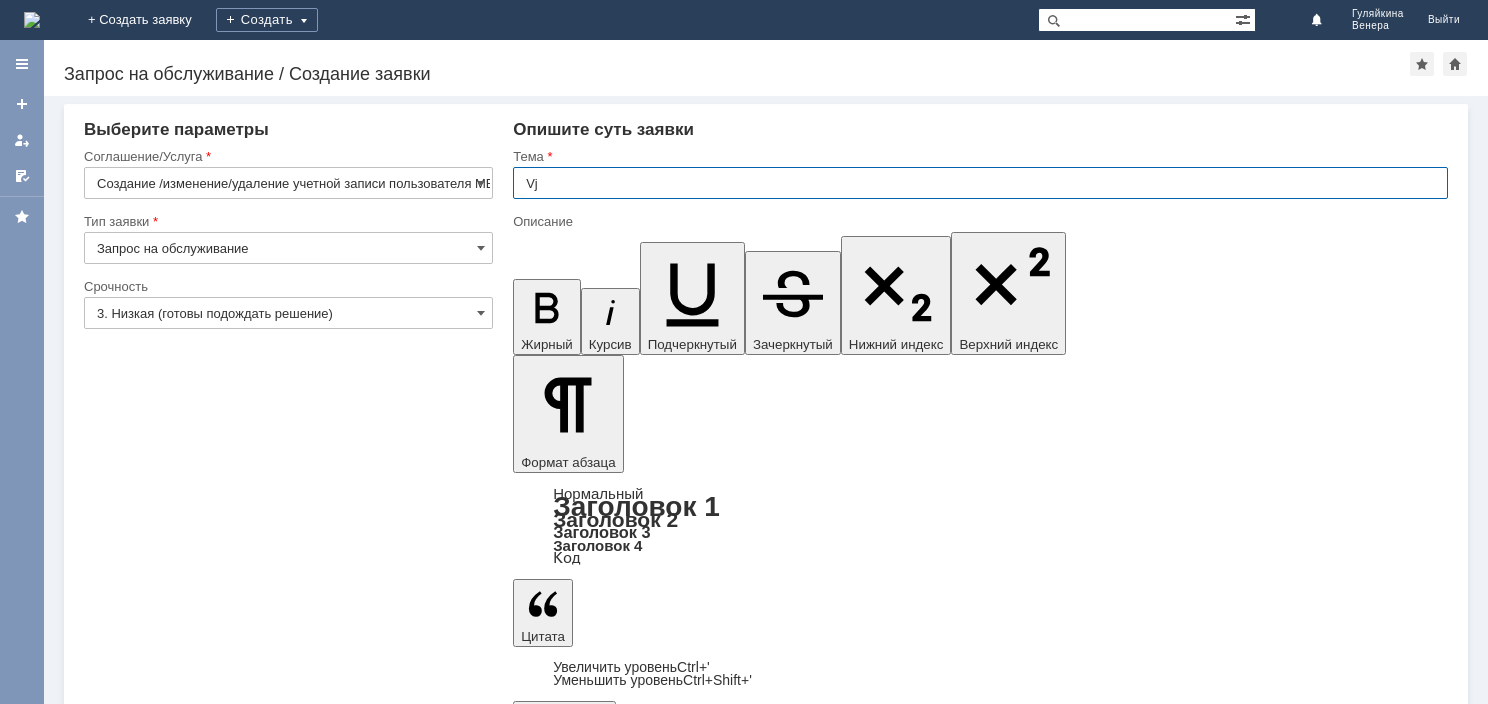 type on "V" 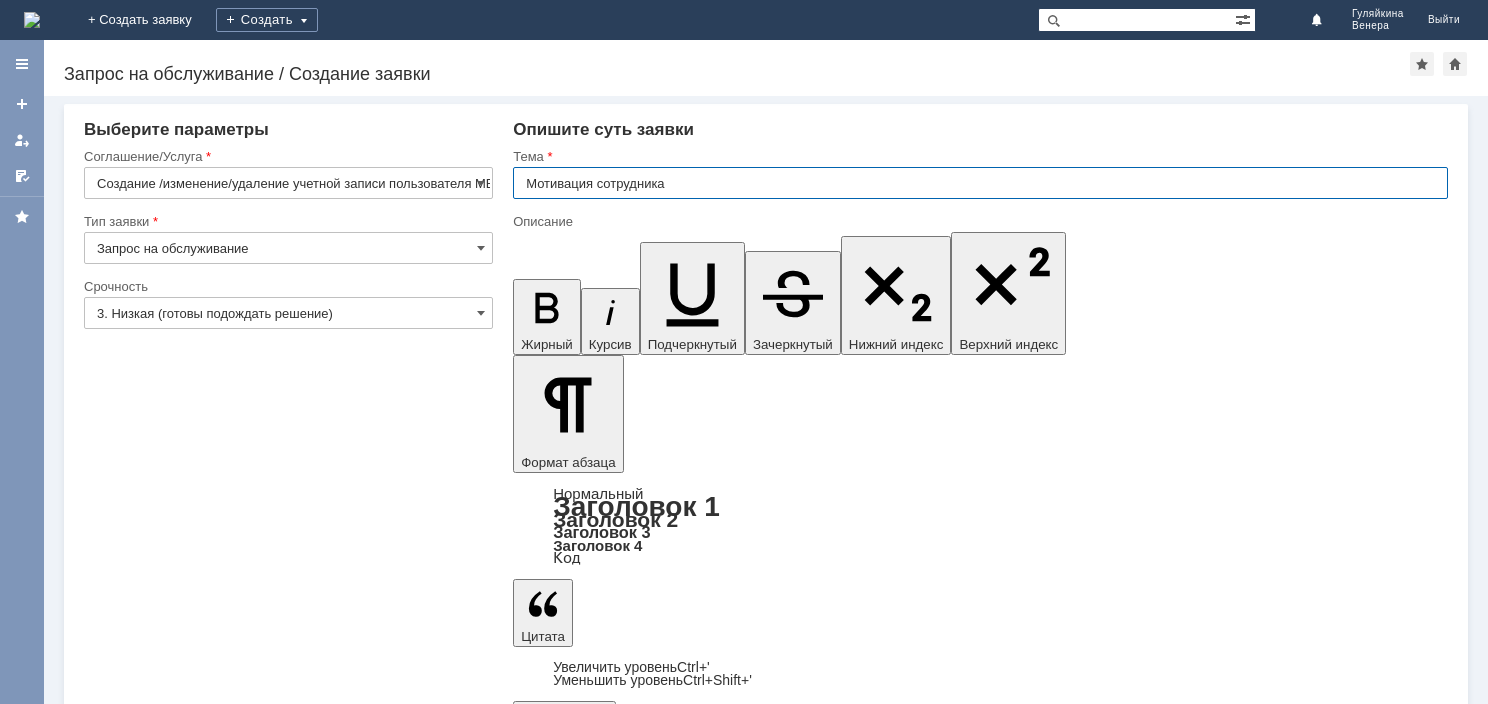 type on "Мотивация сотрудника" 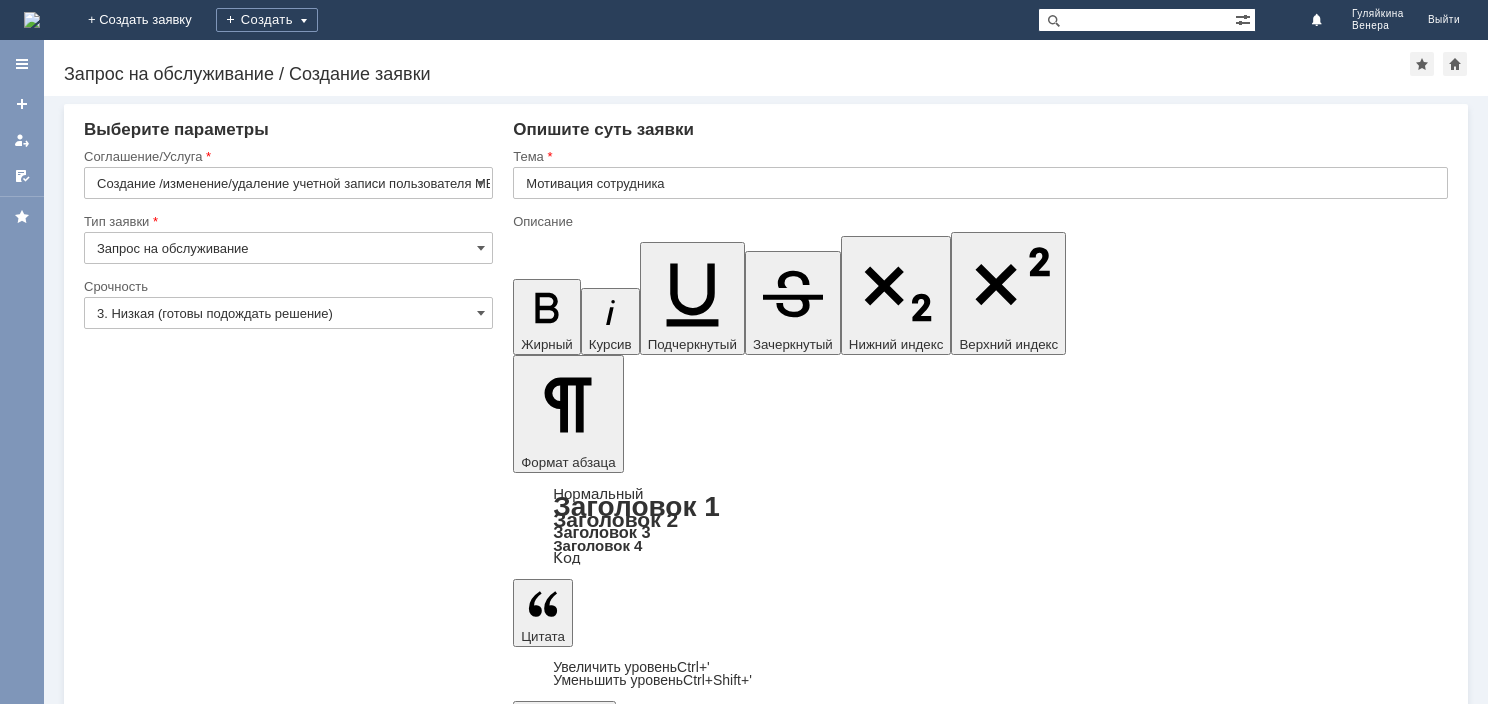 type 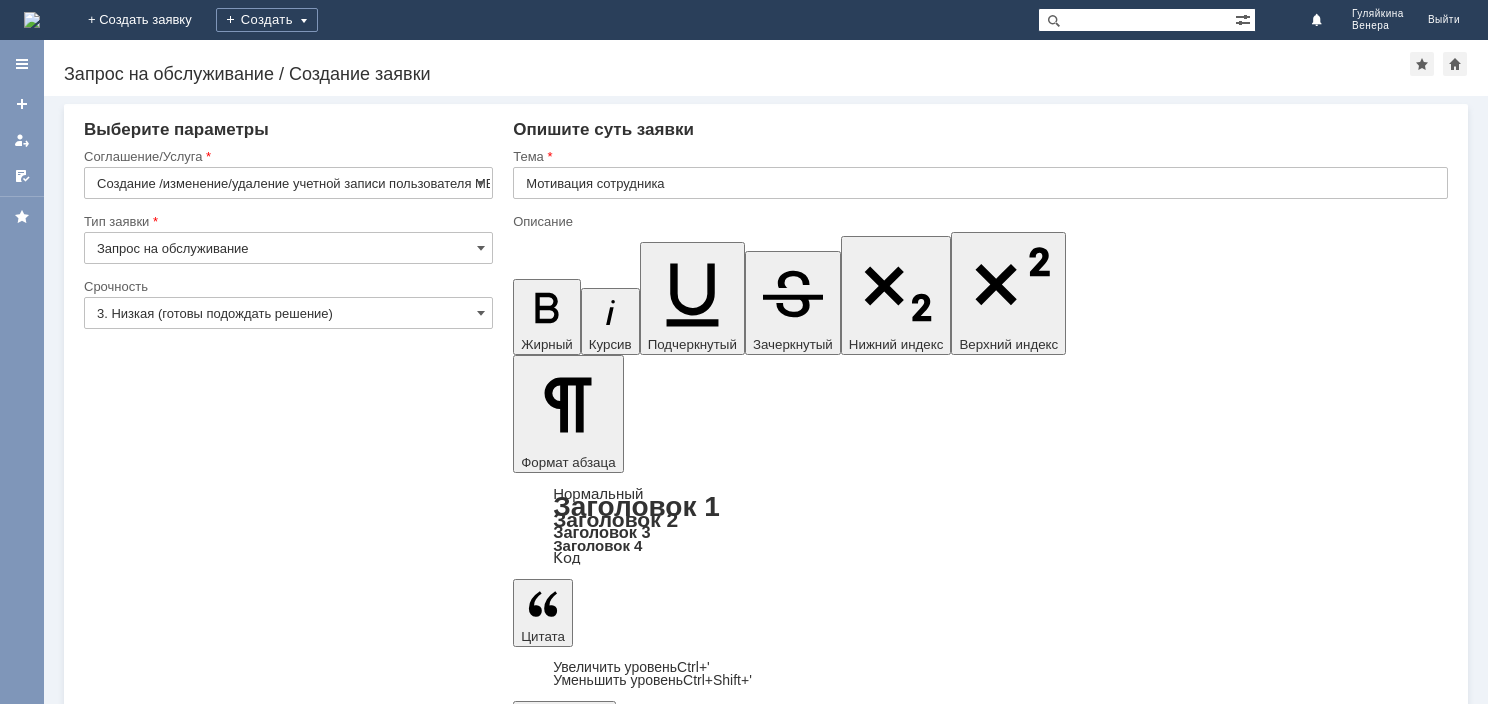 click on "Добрый день!  Возможно не правильный тип заявки выбрала, если что исправьте  У сотрудника Николаева Светлана Евгеньевна на МБК НН5 считается не правильная ставка  должна  быть 200 р. проставлена 125 р." at bounding box center [676, 5856] 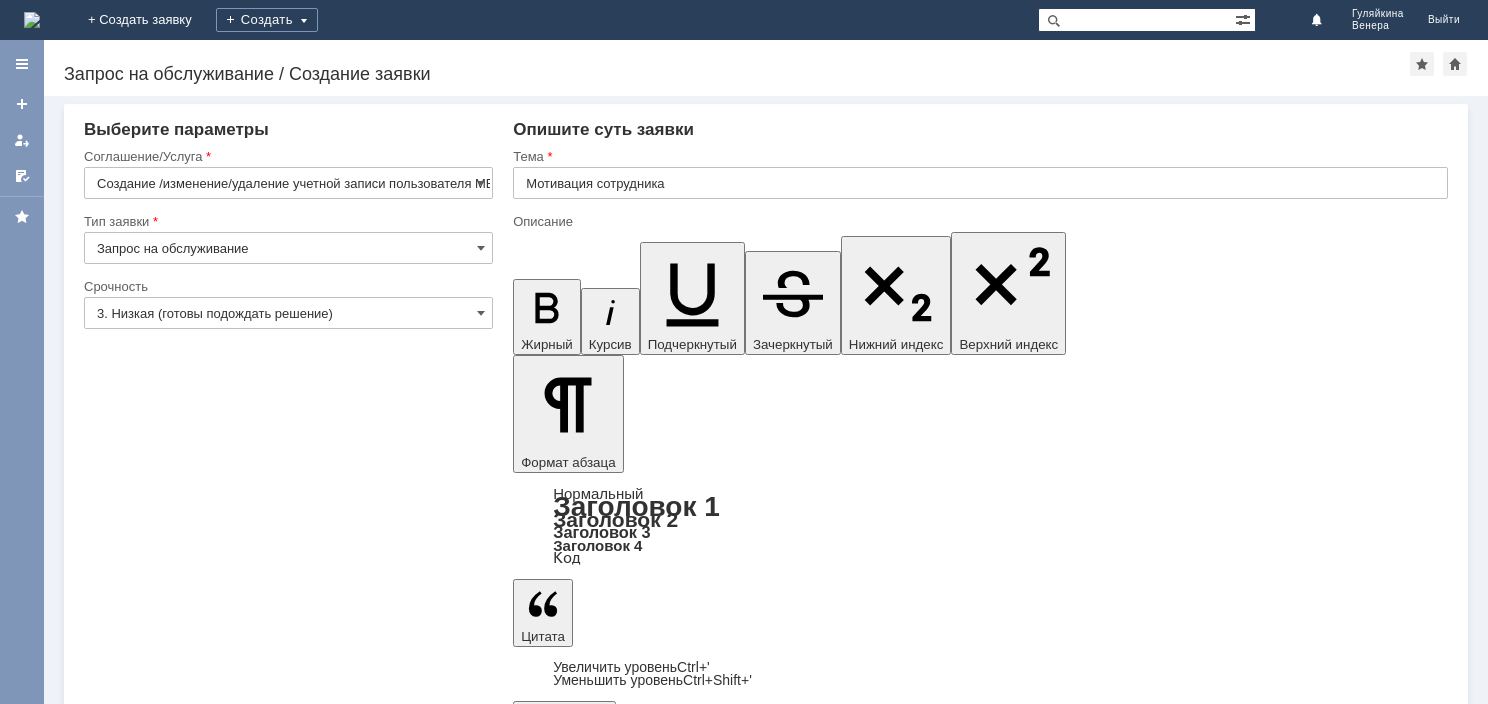 click on "Добавить файл" at bounding box center [589, 5969] 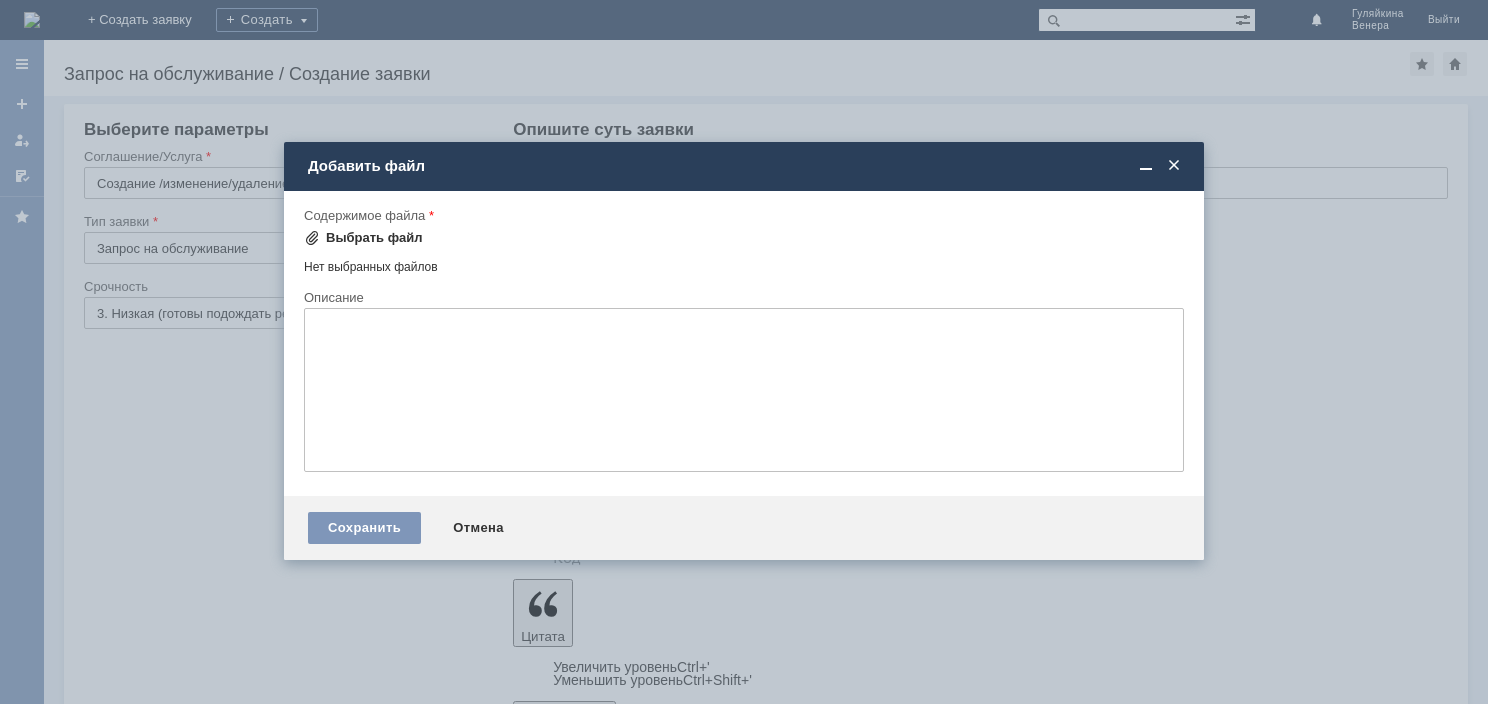 click on "Выбрать файл" at bounding box center (374, 238) 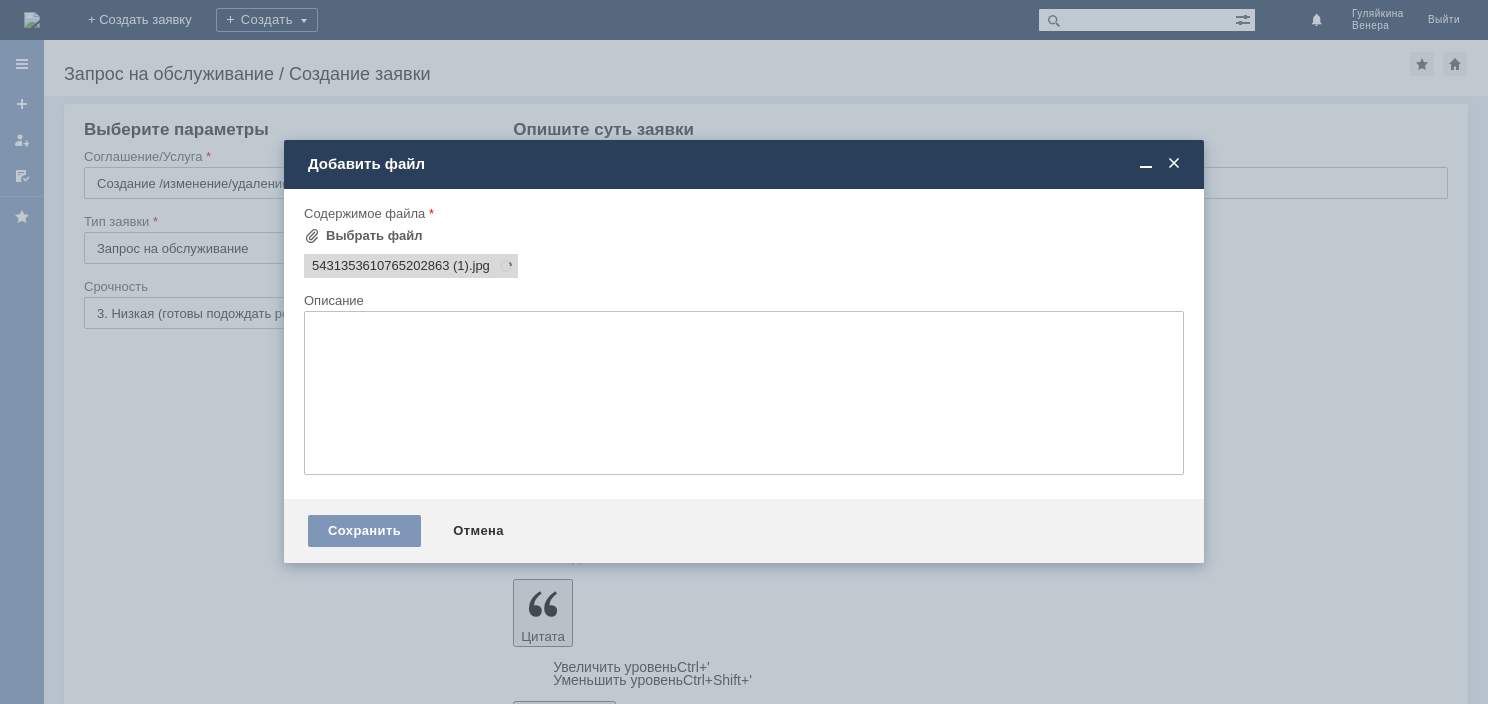 scroll, scrollTop: 0, scrollLeft: 0, axis: both 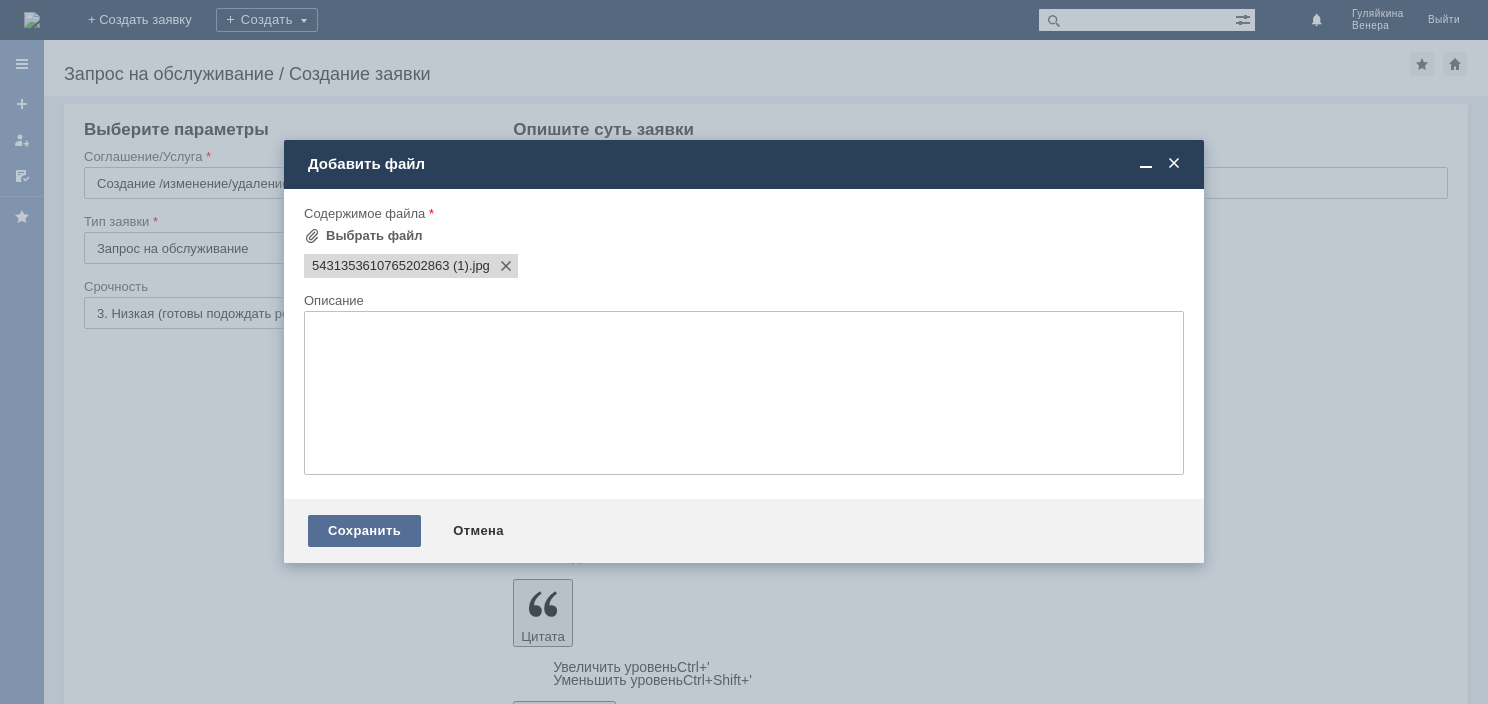 click on "Сохранить" at bounding box center [364, 531] 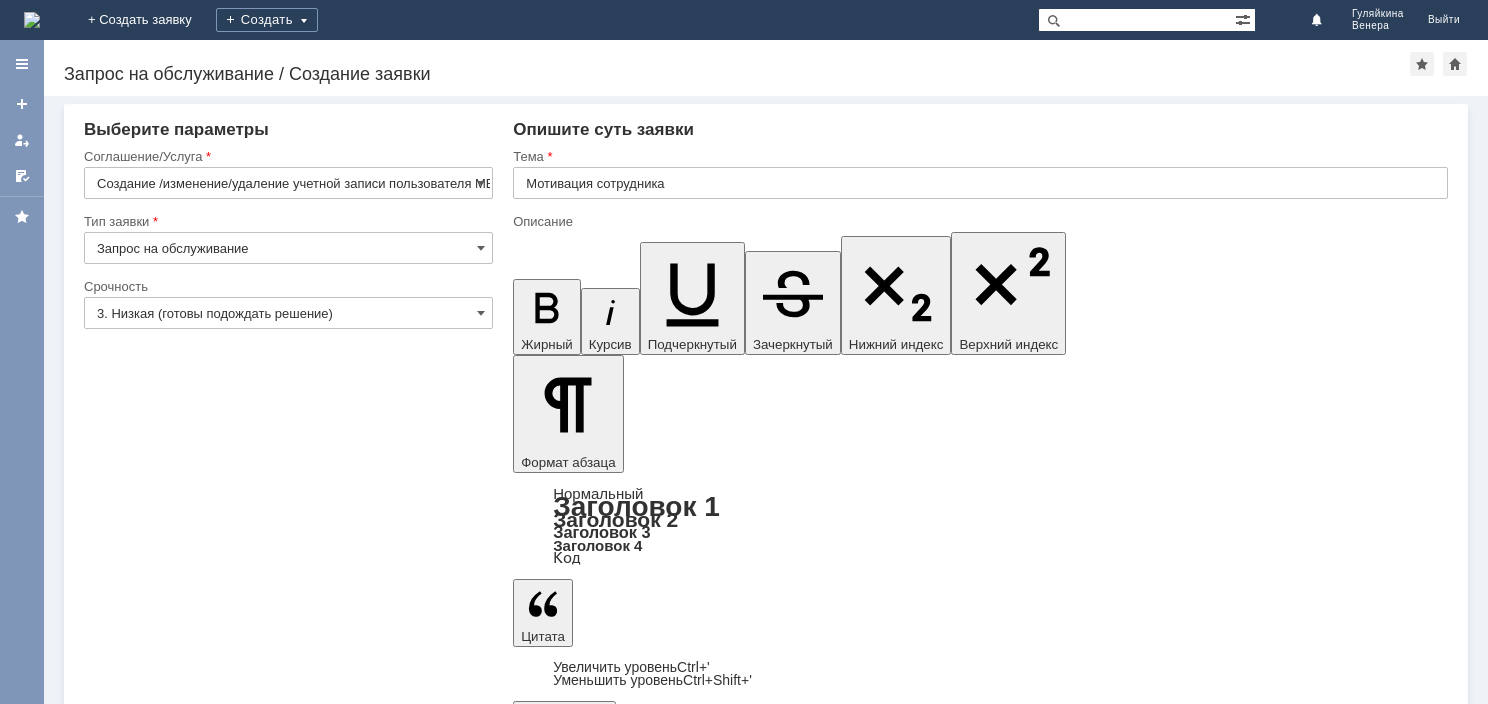 click on "Сохранить" at bounding box center (144, 6099) 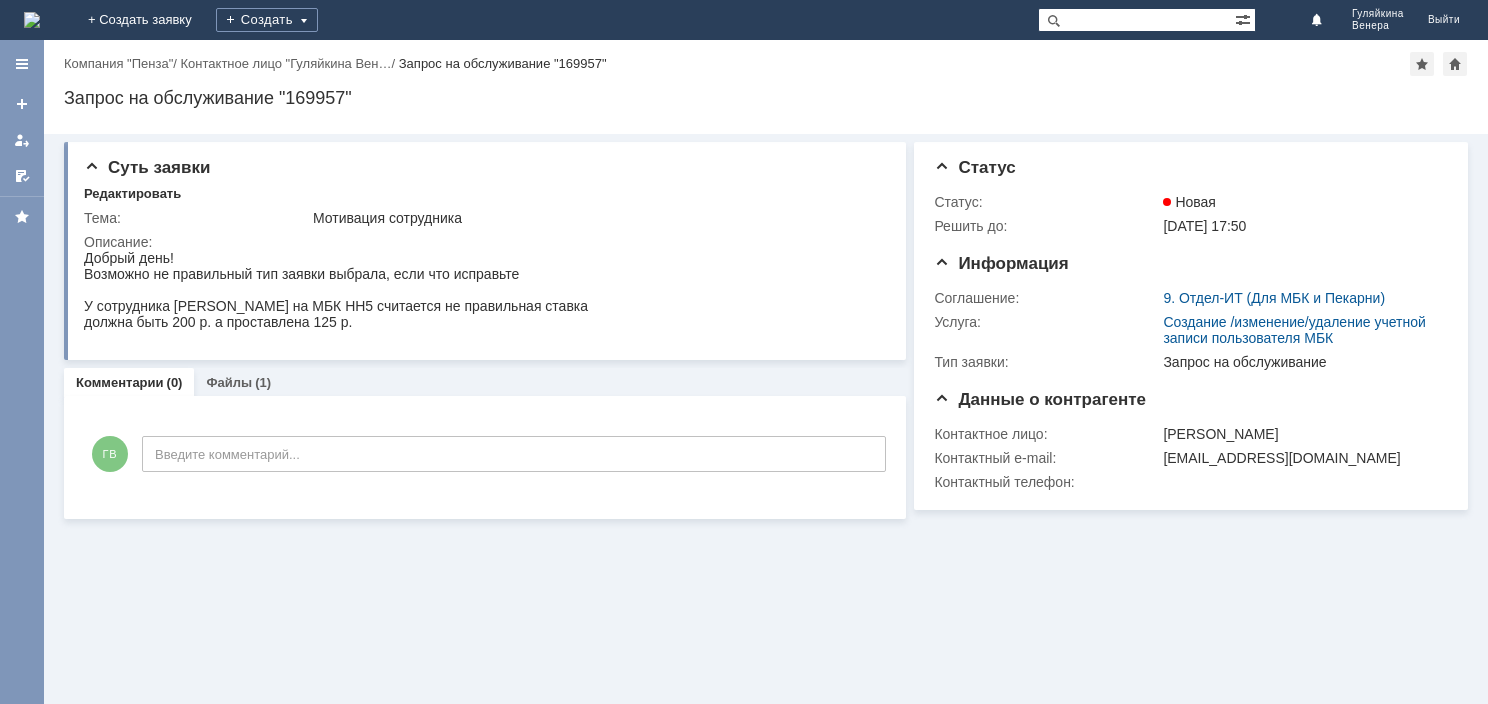 scroll, scrollTop: 0, scrollLeft: 0, axis: both 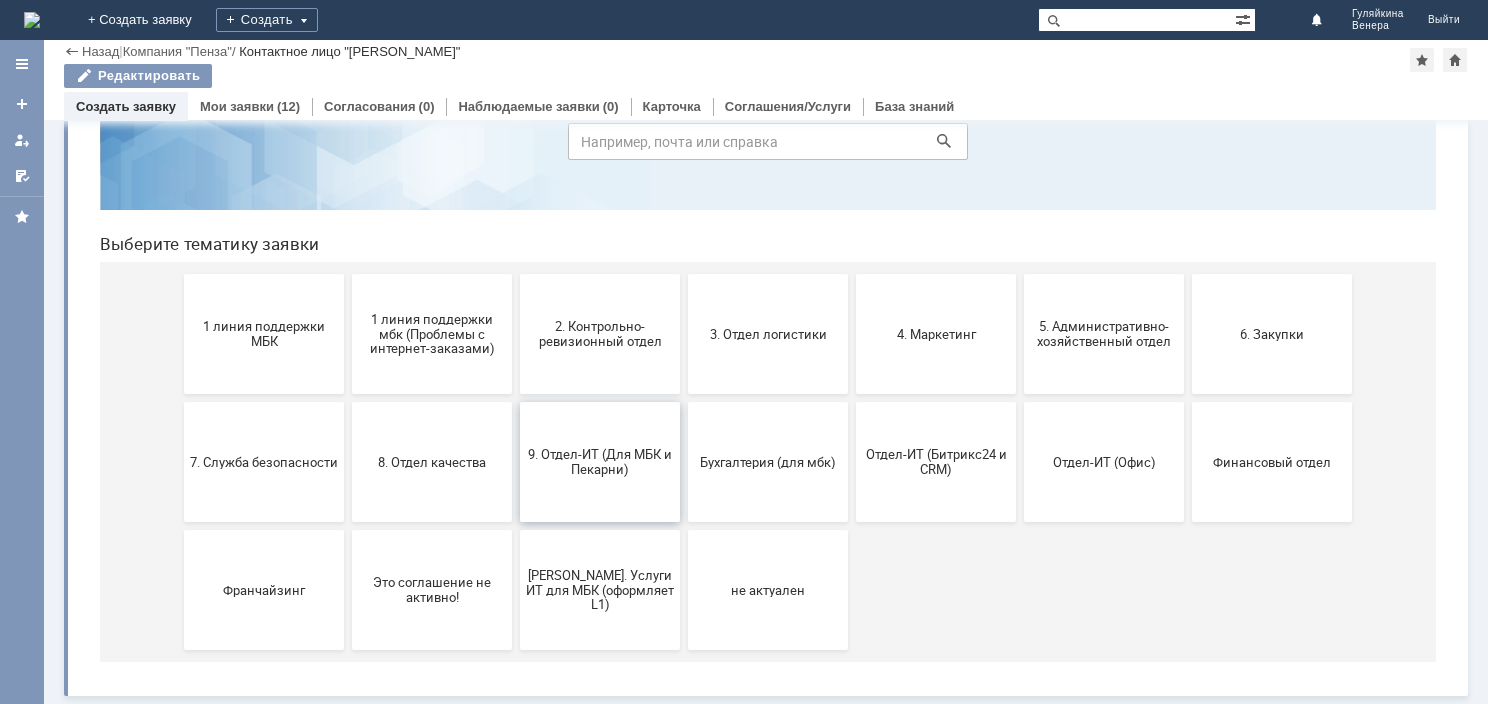 click on "9. Отдел-ИТ (Для МБК и Пекарни)" at bounding box center (600, 462) 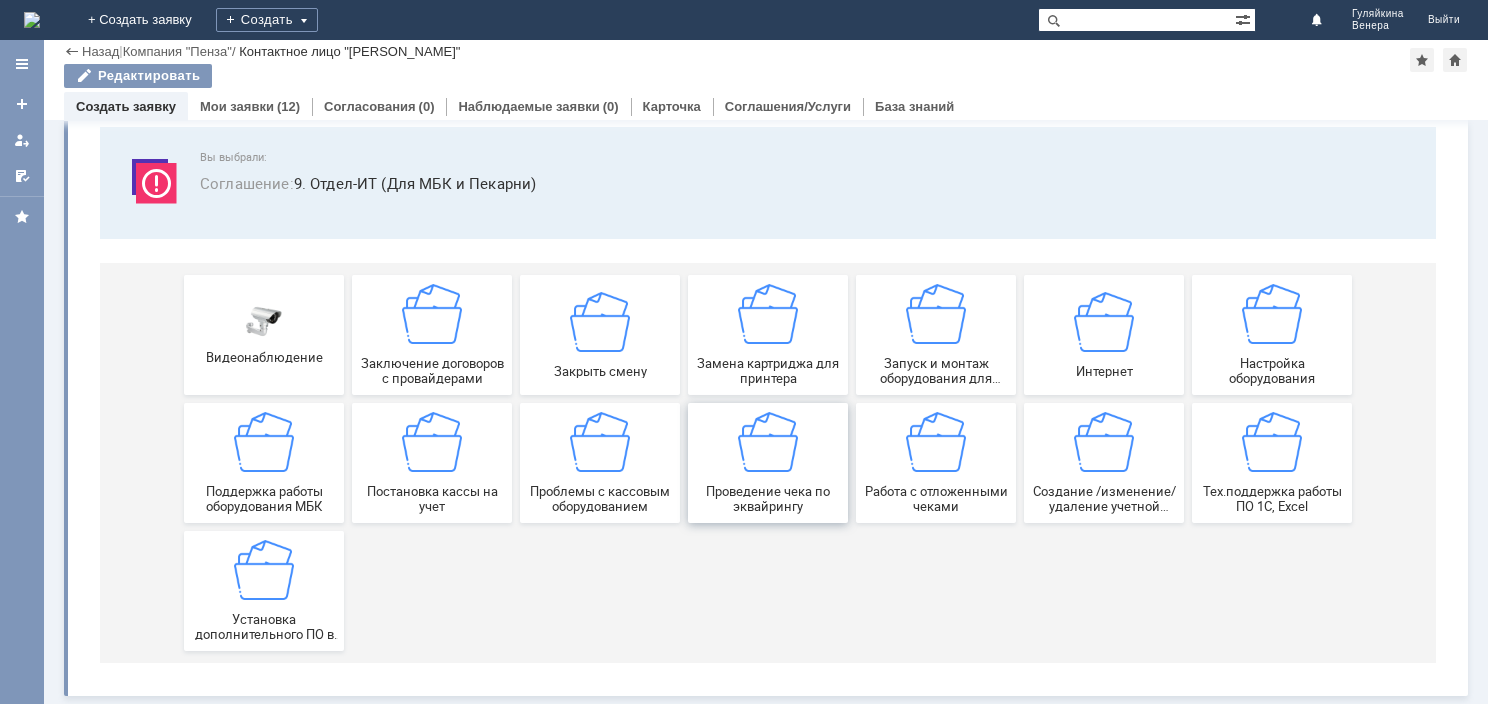 scroll, scrollTop: 112, scrollLeft: 0, axis: vertical 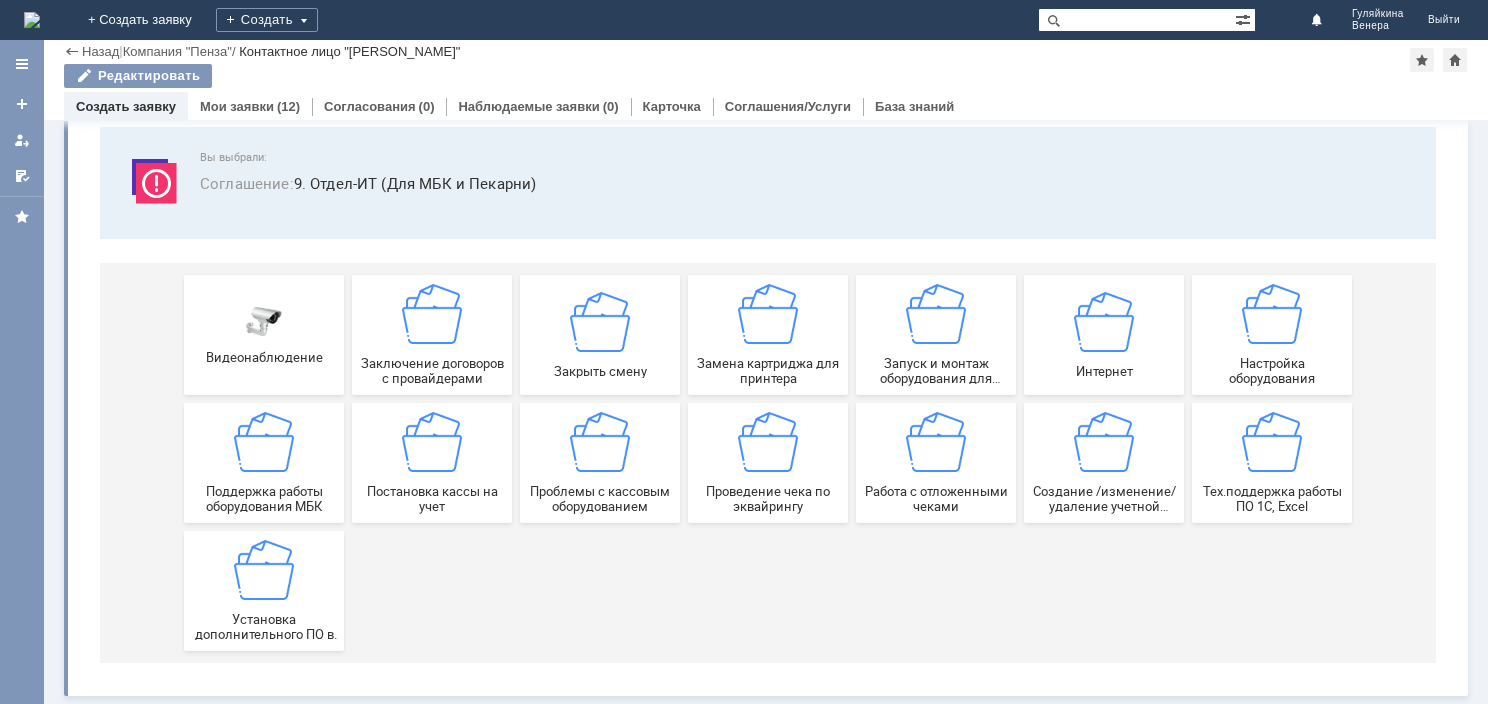 click on "Создание /изменение/удаление учетной записи пользователя МБК" at bounding box center [1104, 463] 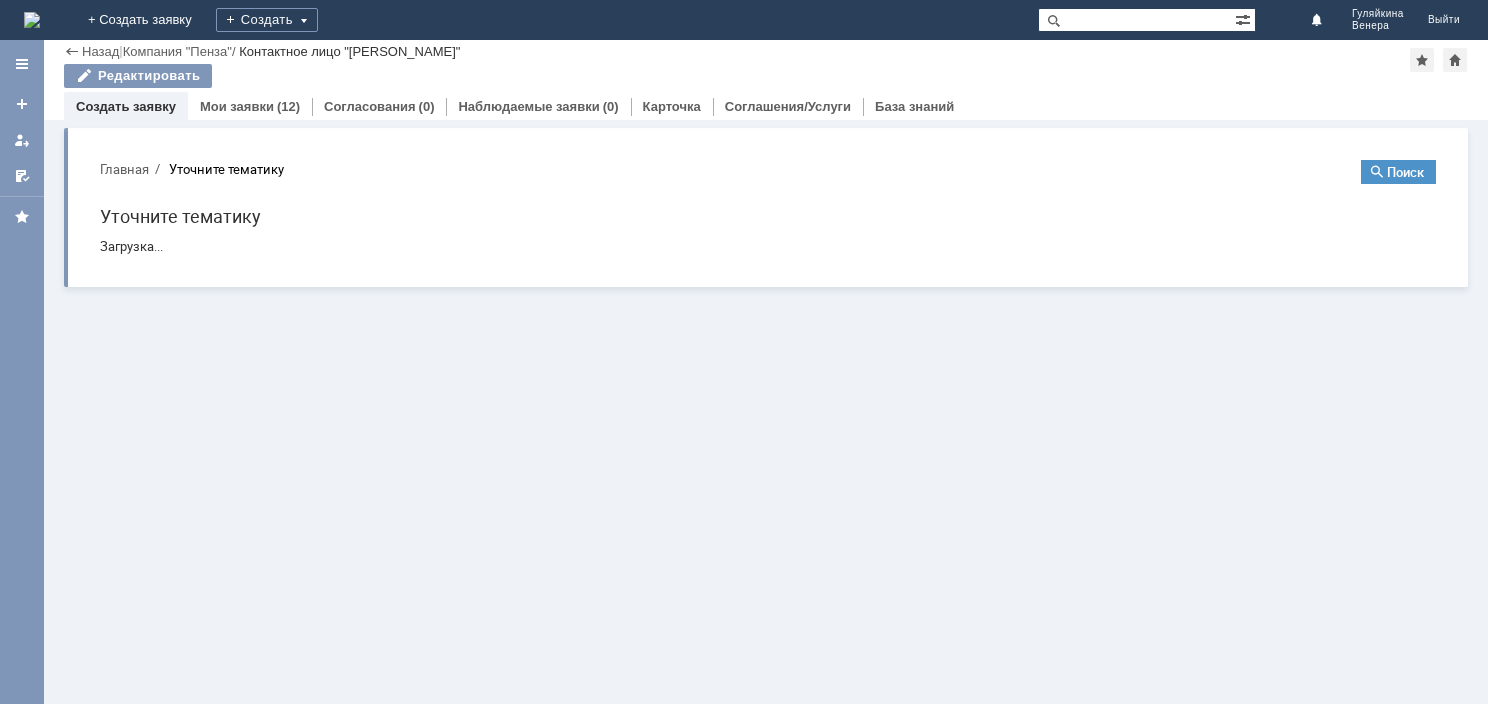 scroll, scrollTop: 0, scrollLeft: 0, axis: both 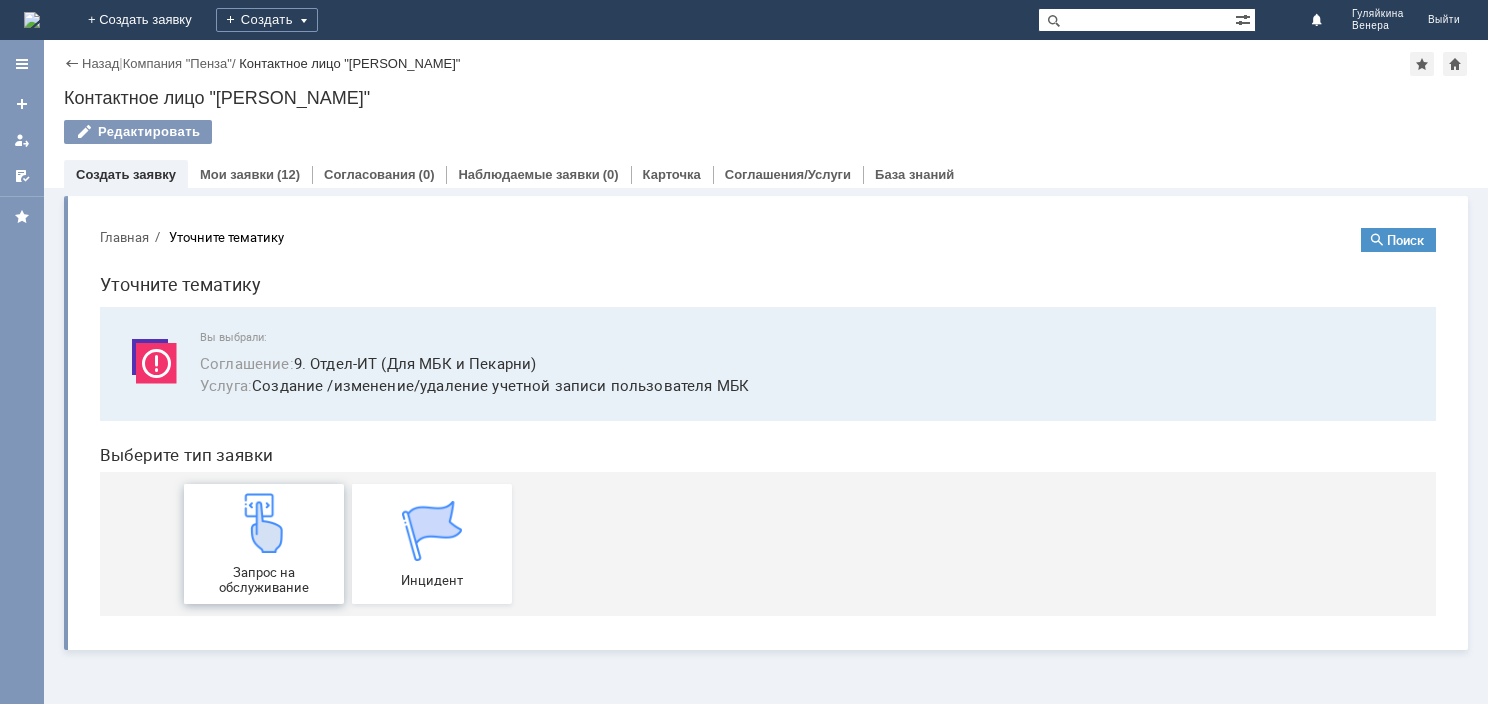 click on "Запрос на обслуживание" at bounding box center (264, 580) 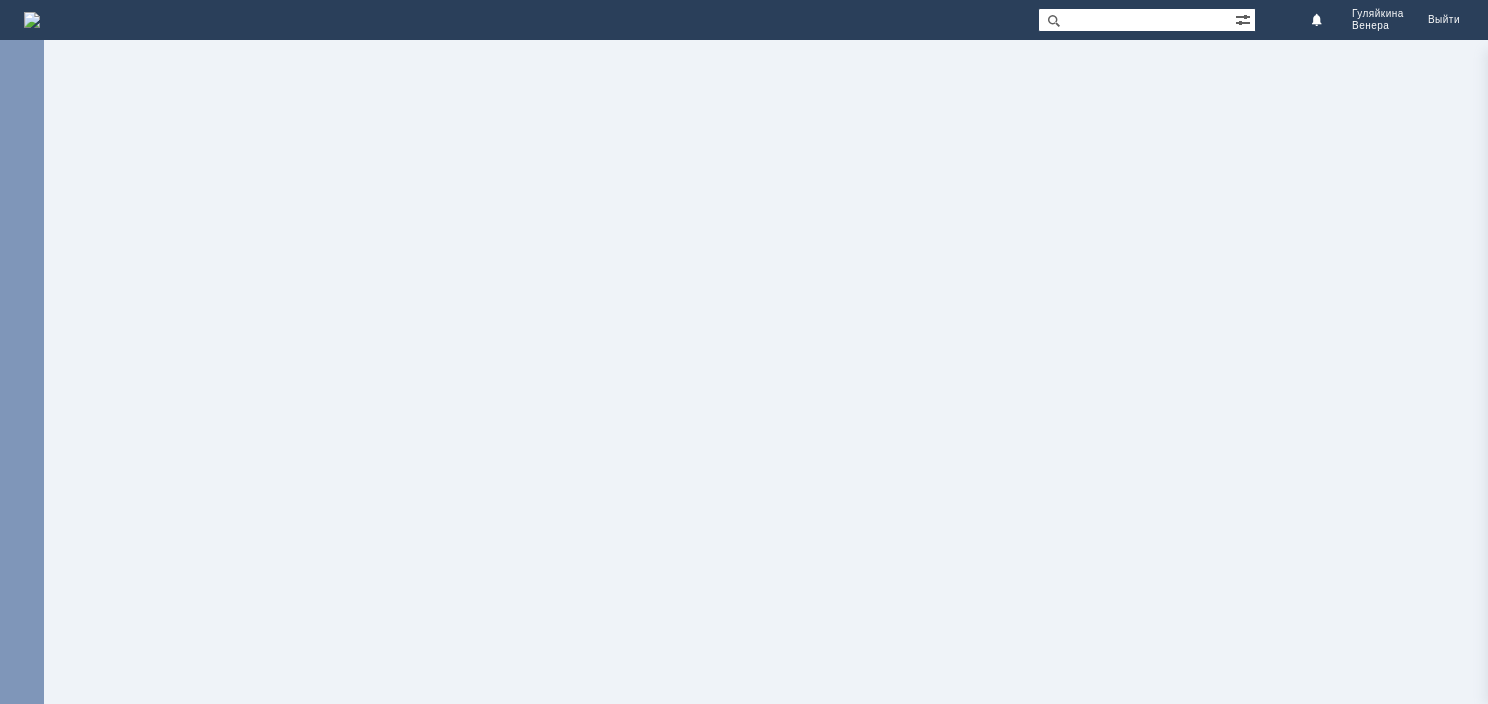 scroll, scrollTop: 0, scrollLeft: 0, axis: both 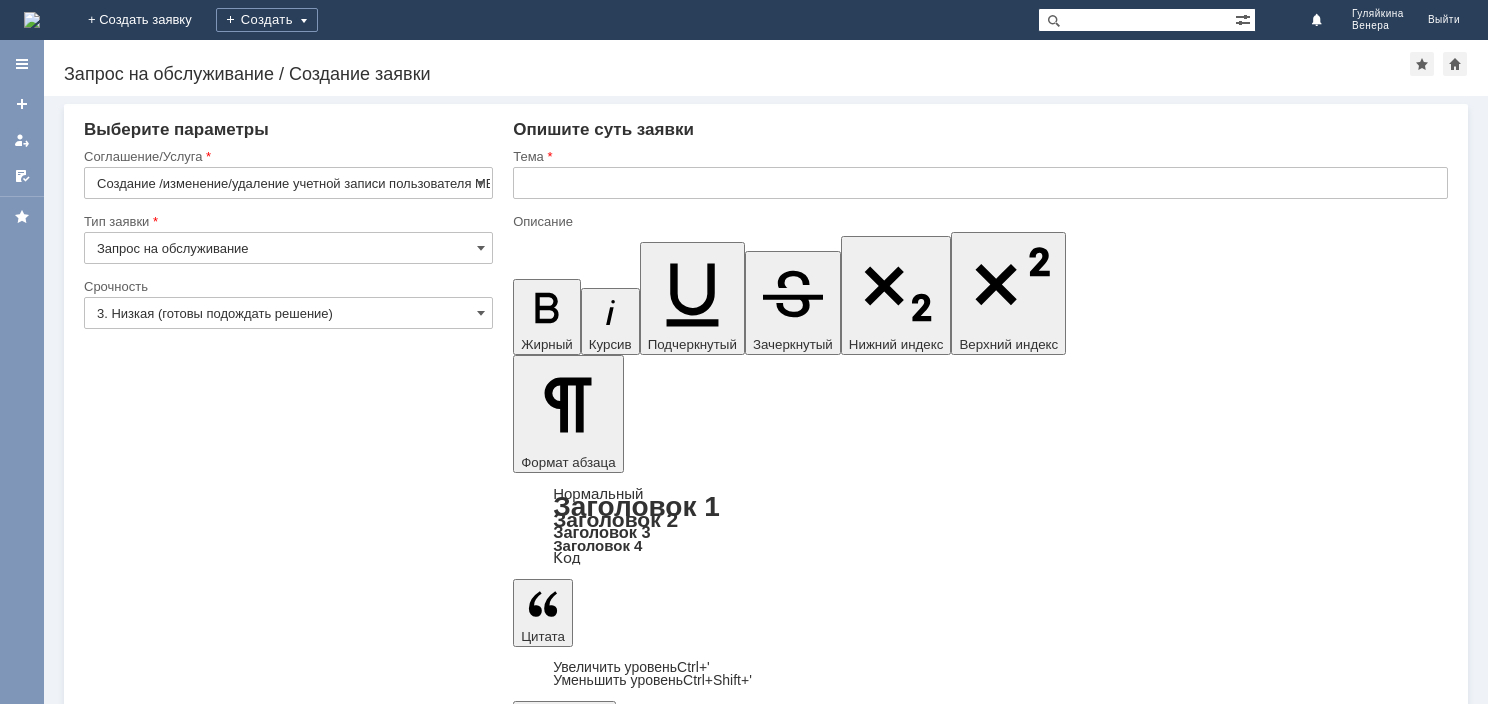 click at bounding box center (676, 5808) 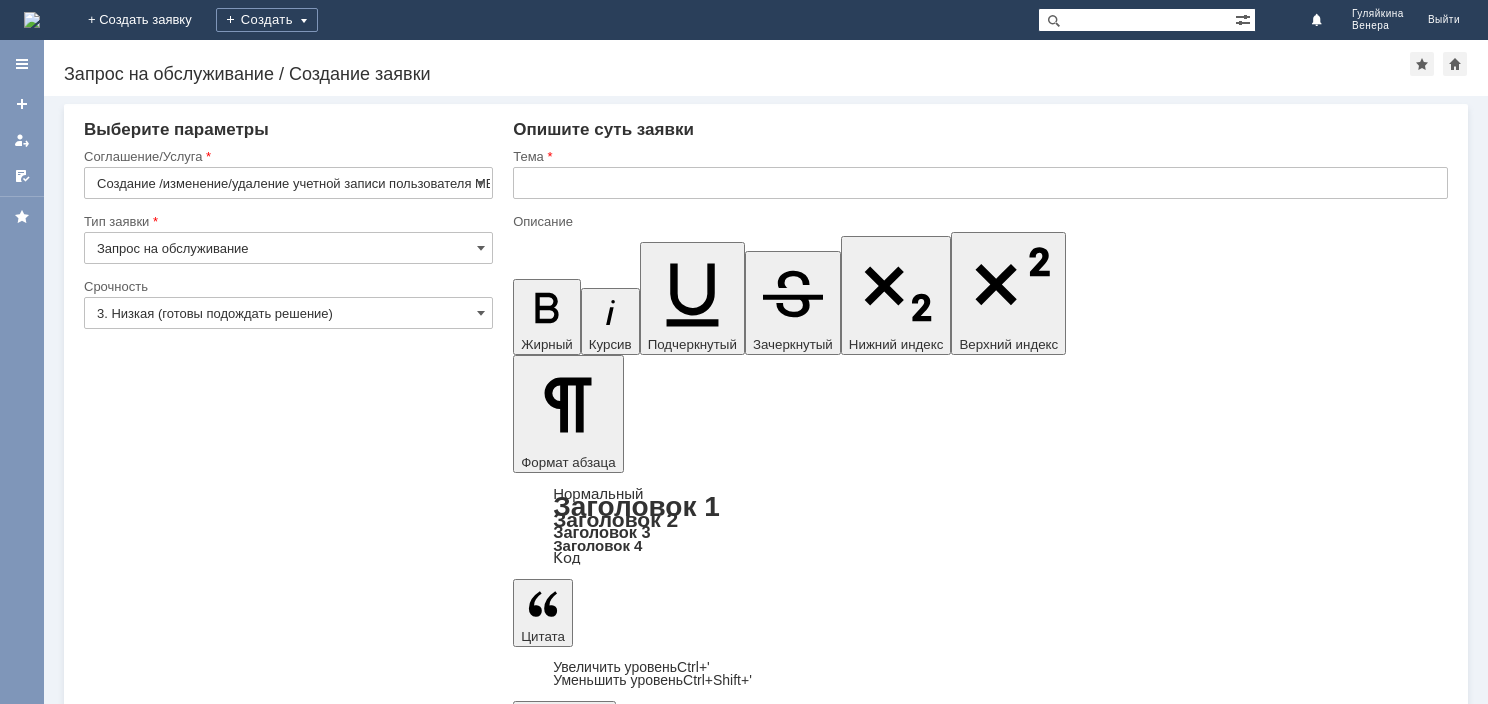 drag, startPoint x: 839, startPoint y: 5815, endPoint x: 1063, endPoint y: 5810, distance: 224.0558 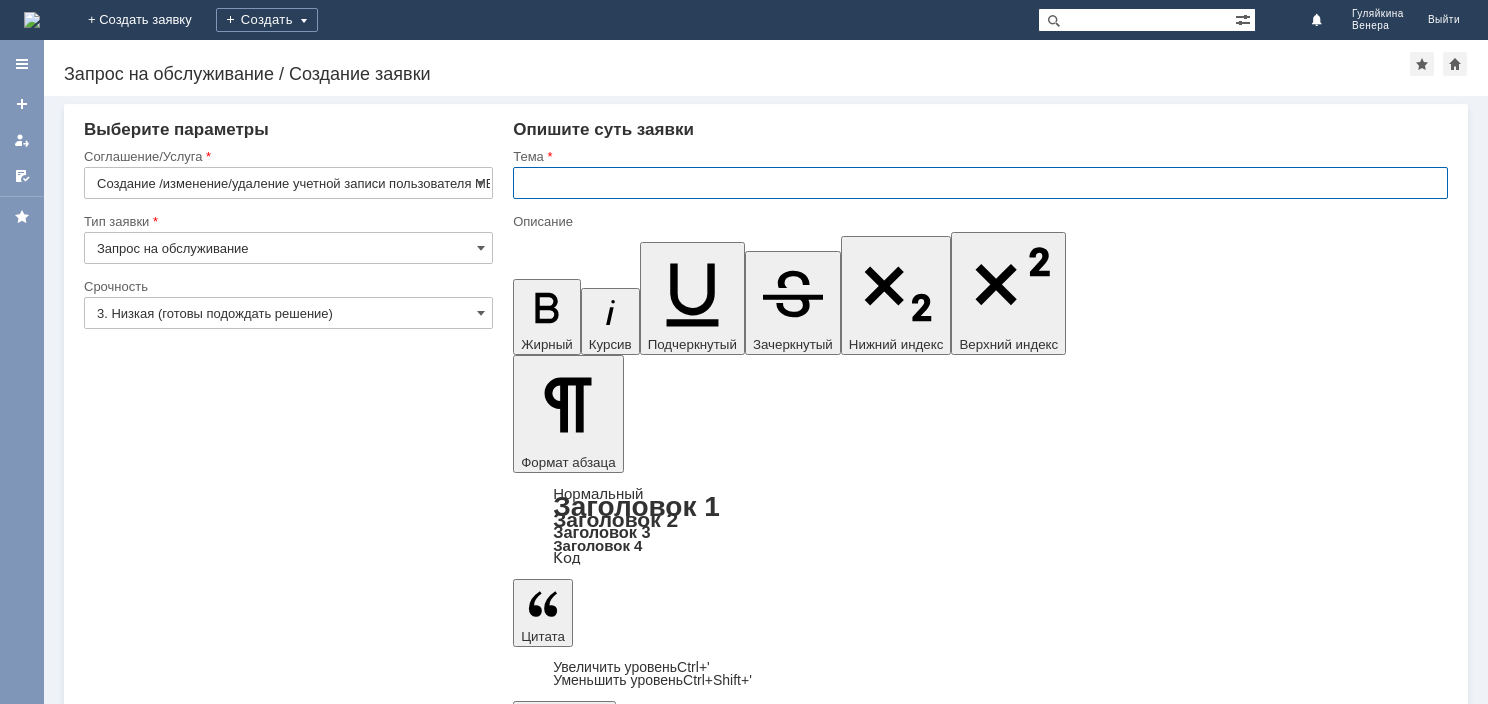 click at bounding box center (980, 183) 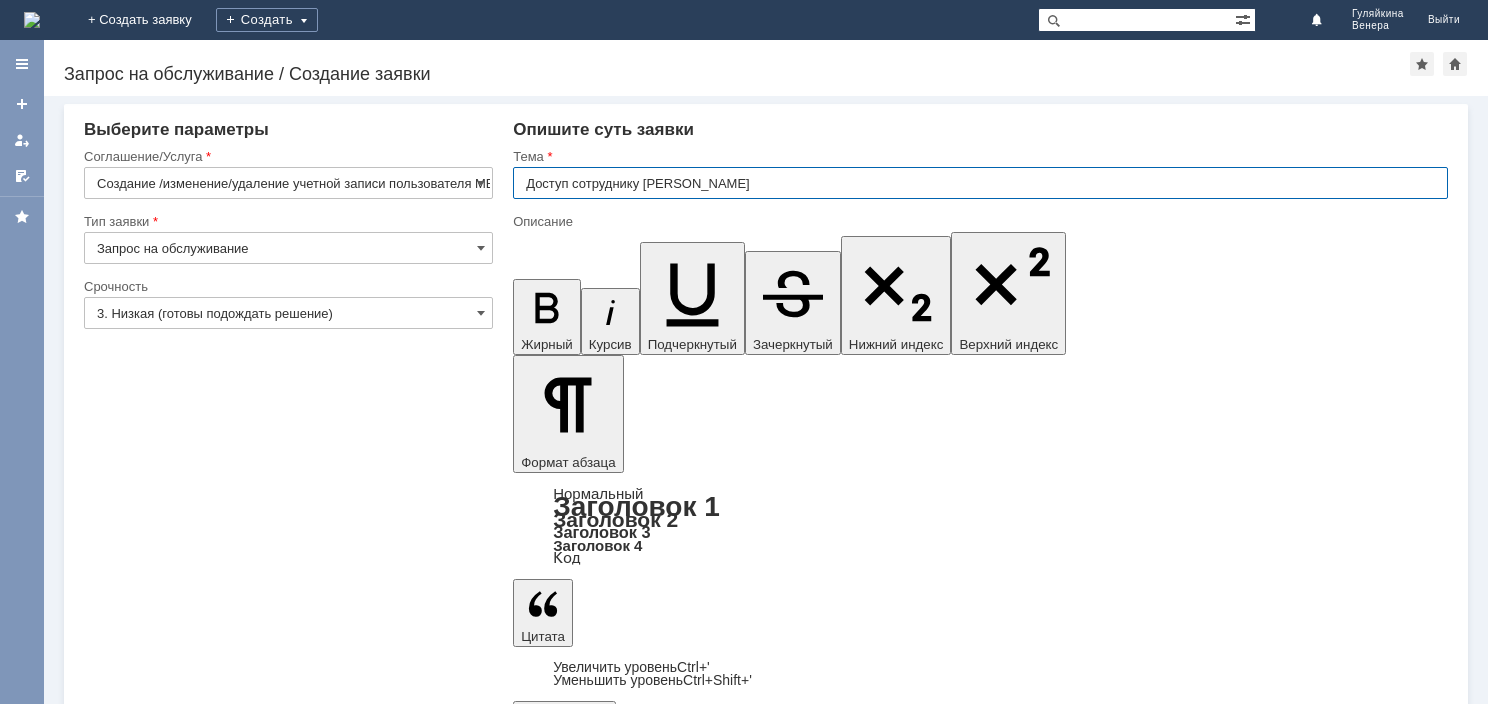type on "Доступ сотруднику Горбунова Юлия Александровна" 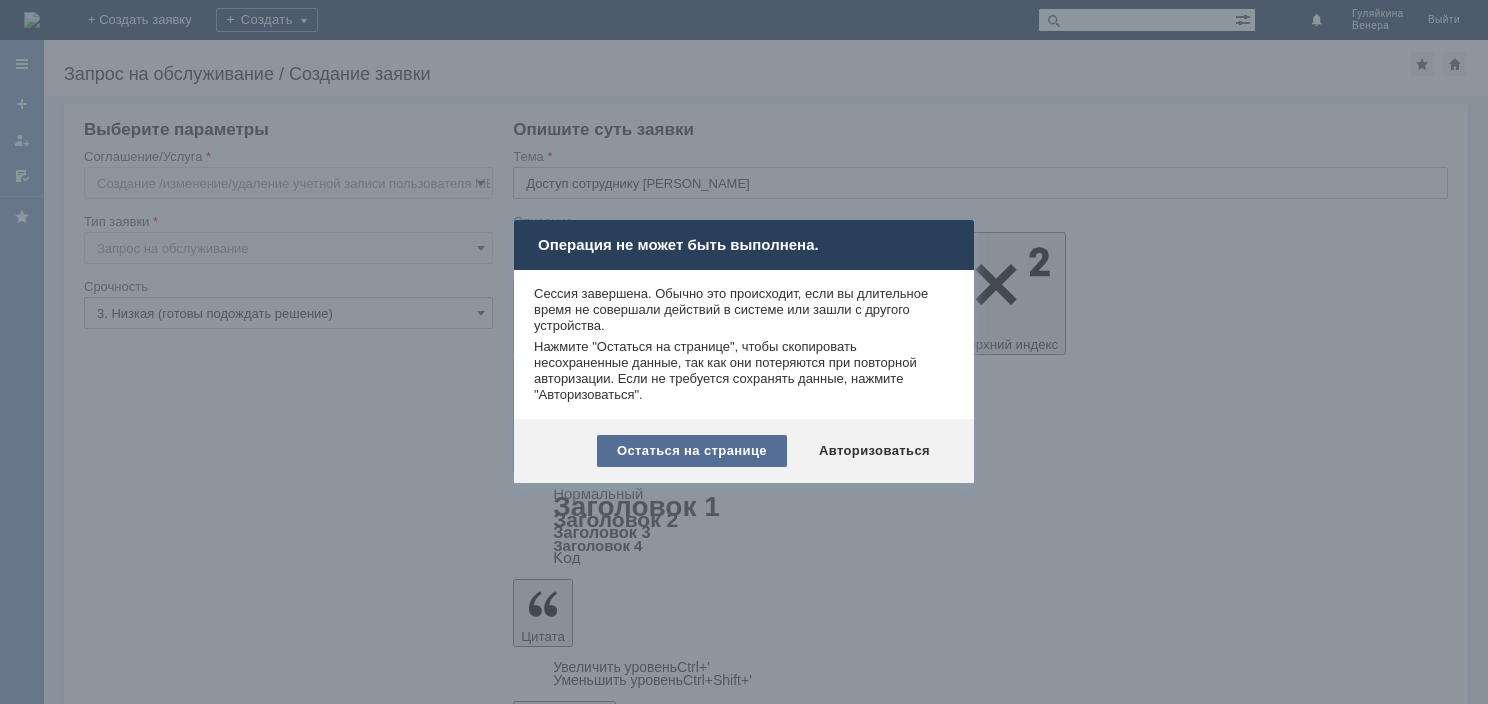 click on "Остаться на странице" at bounding box center [692, 451] 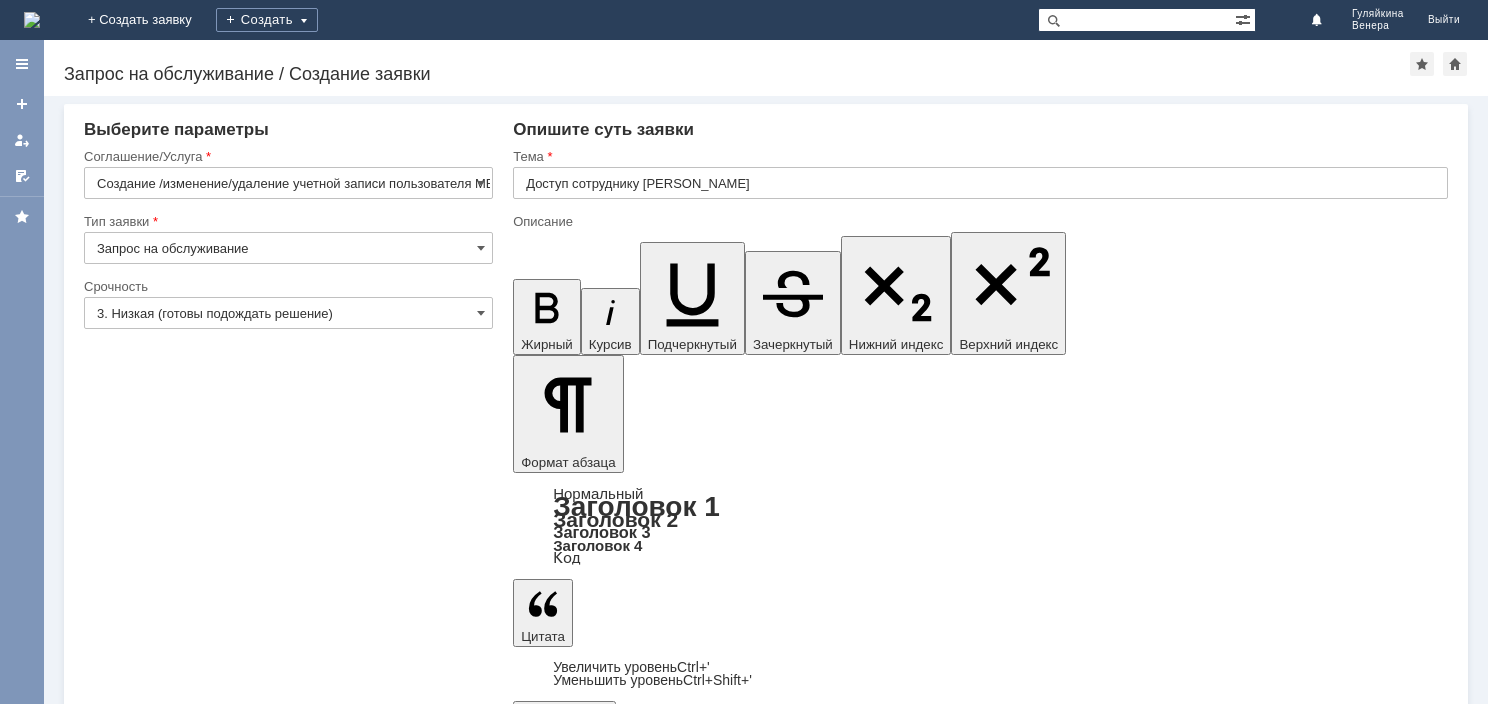 drag, startPoint x: 535, startPoint y: 5799, endPoint x: 1048, endPoint y: 5871, distance: 518.028 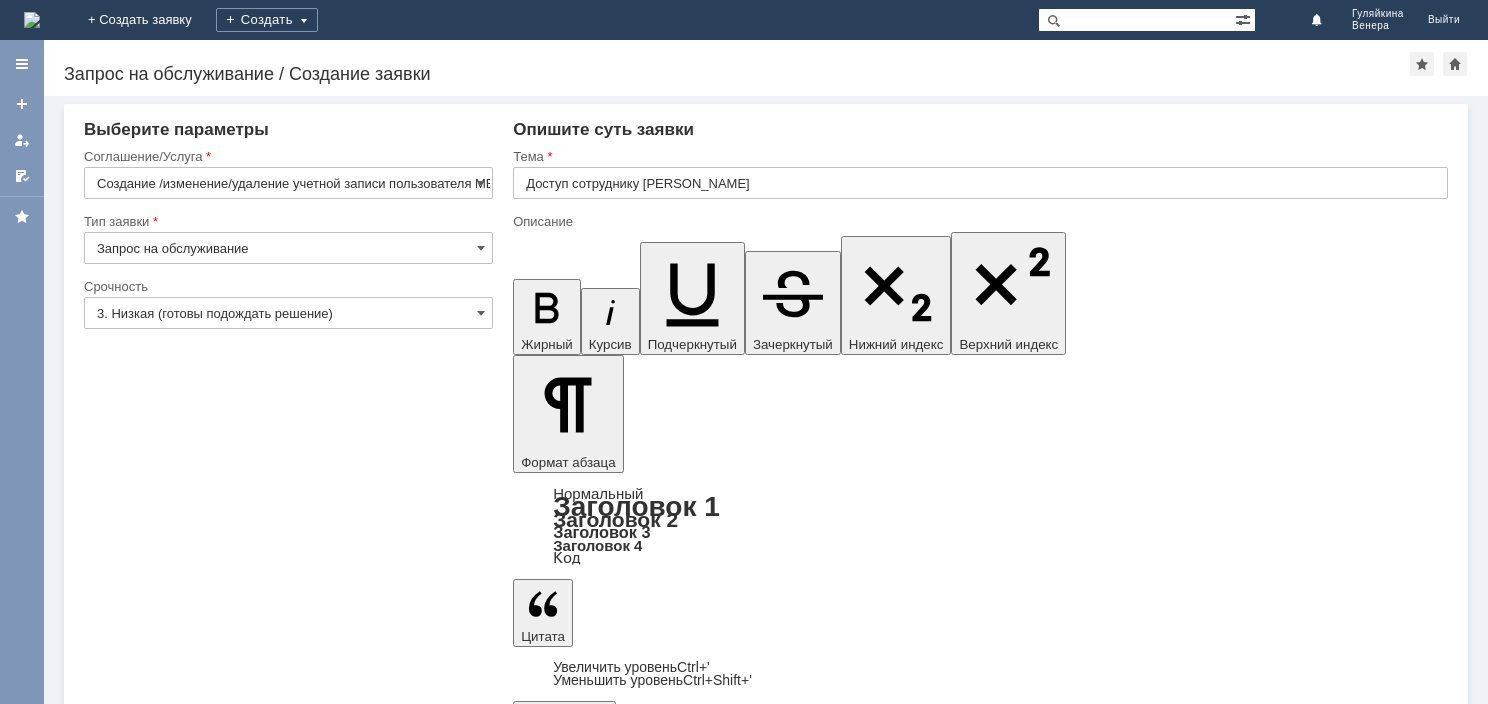 click on "Сохранить" at bounding box center (144, 6031) 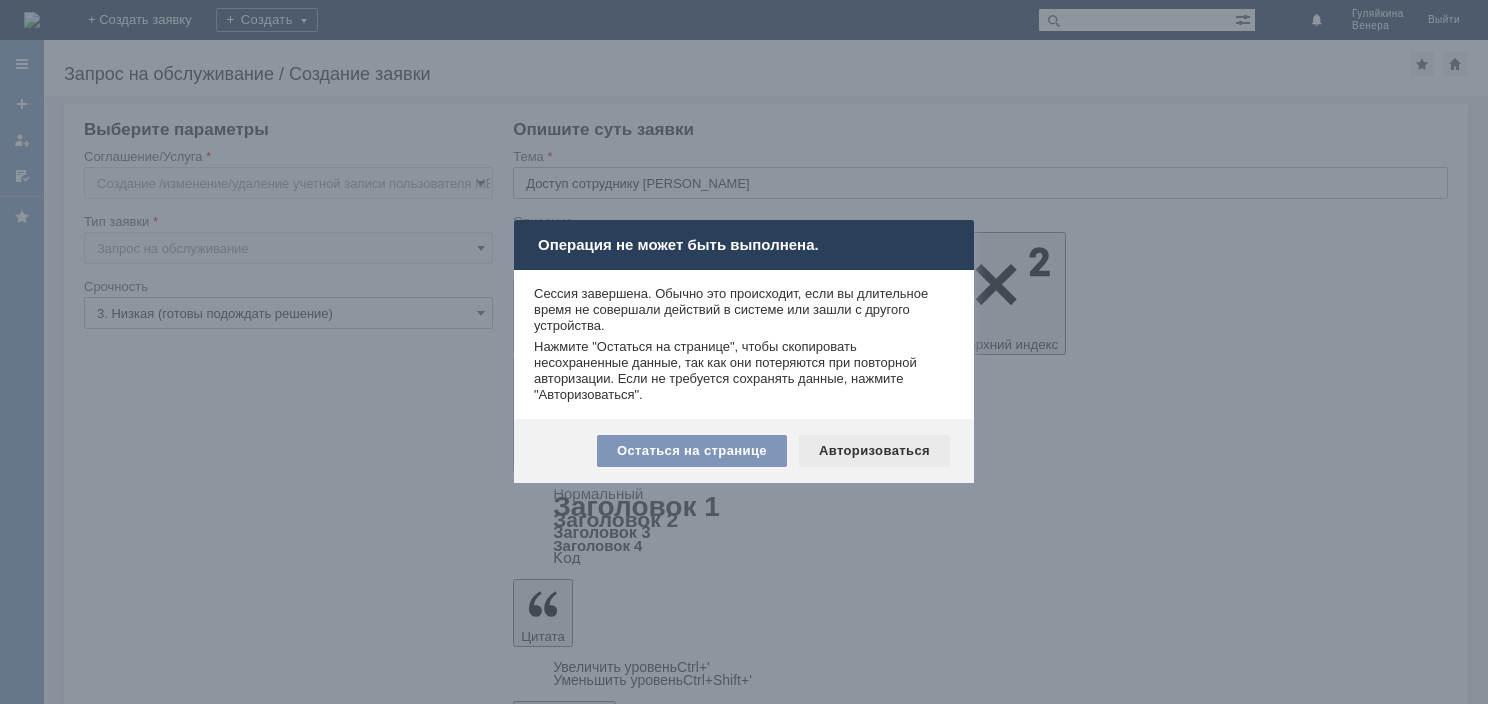 click on "Авторизоваться" at bounding box center (874, 451) 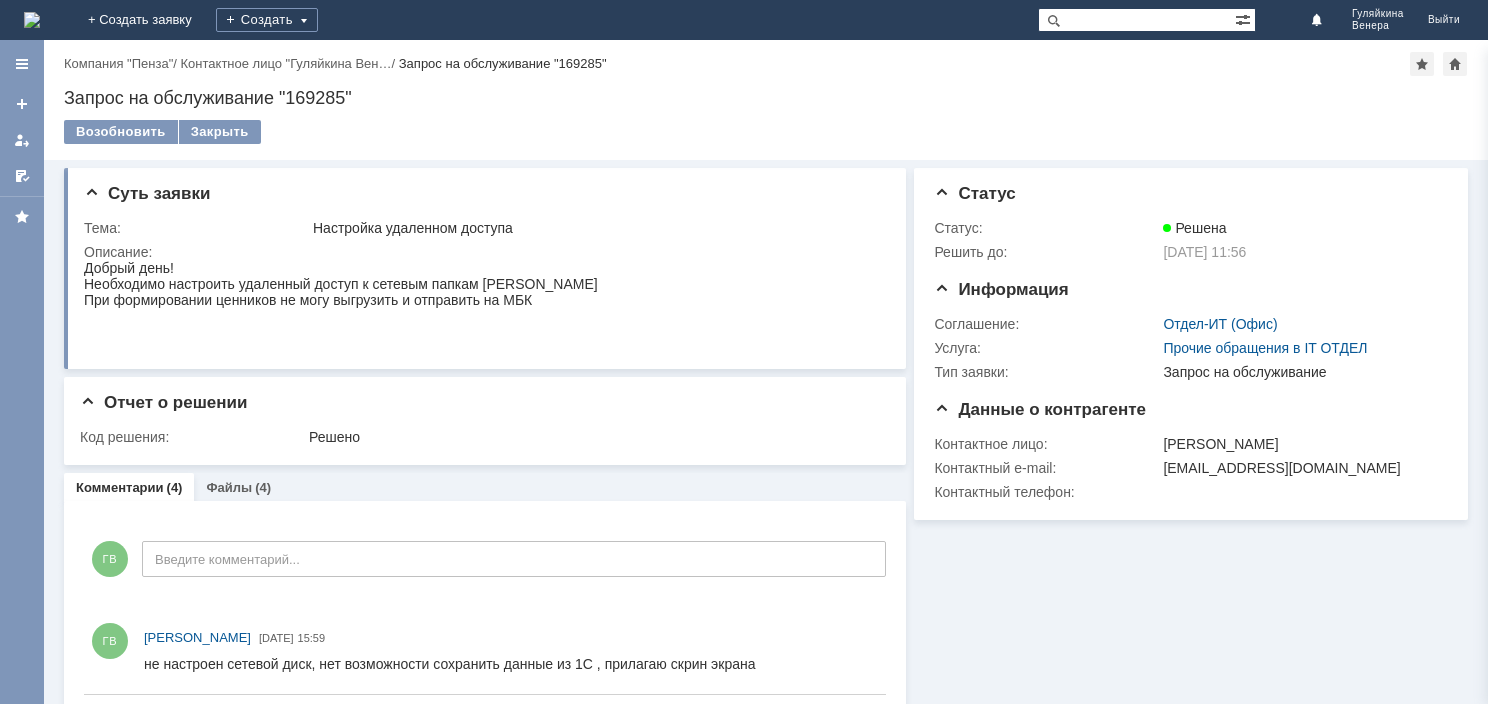 scroll, scrollTop: 0, scrollLeft: 0, axis: both 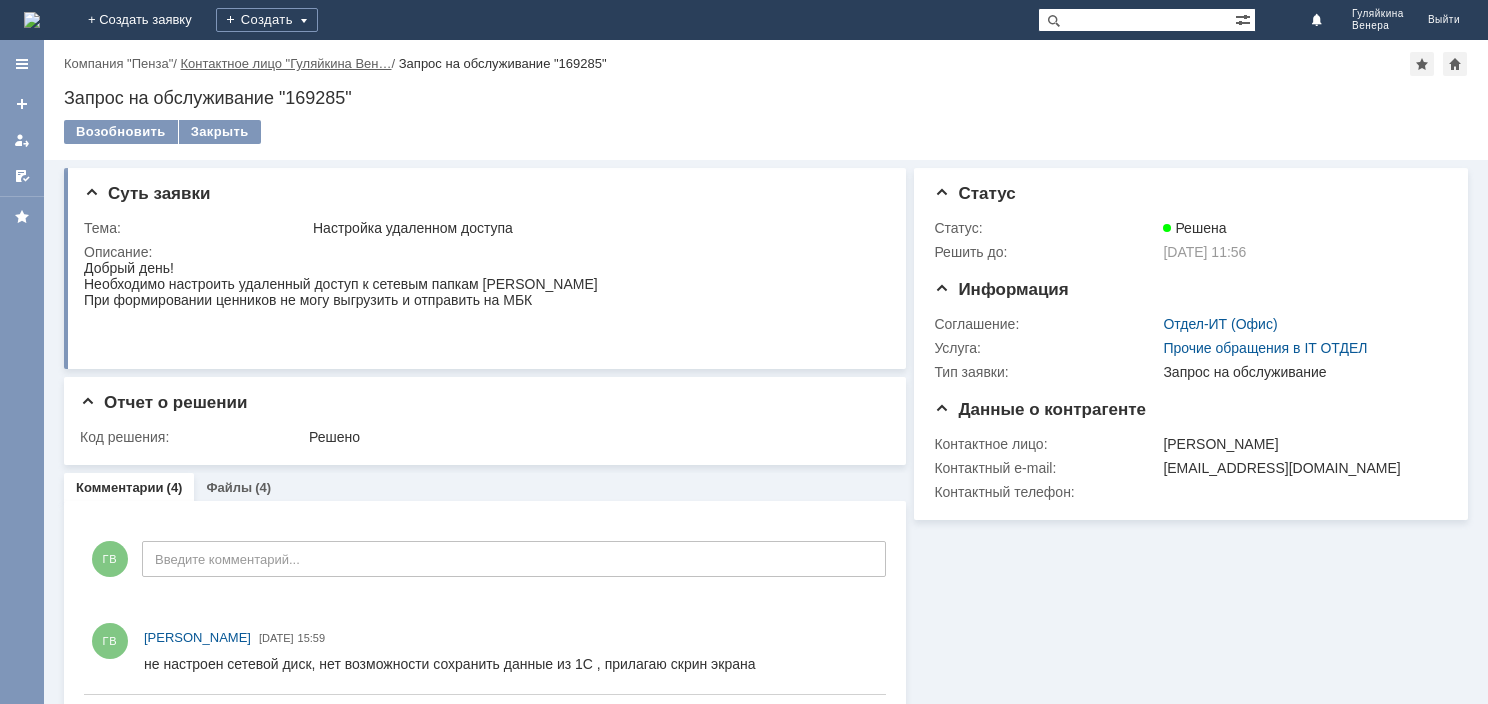 click on "Контактное лицо "Гуляйкина Вен…" at bounding box center [286, 63] 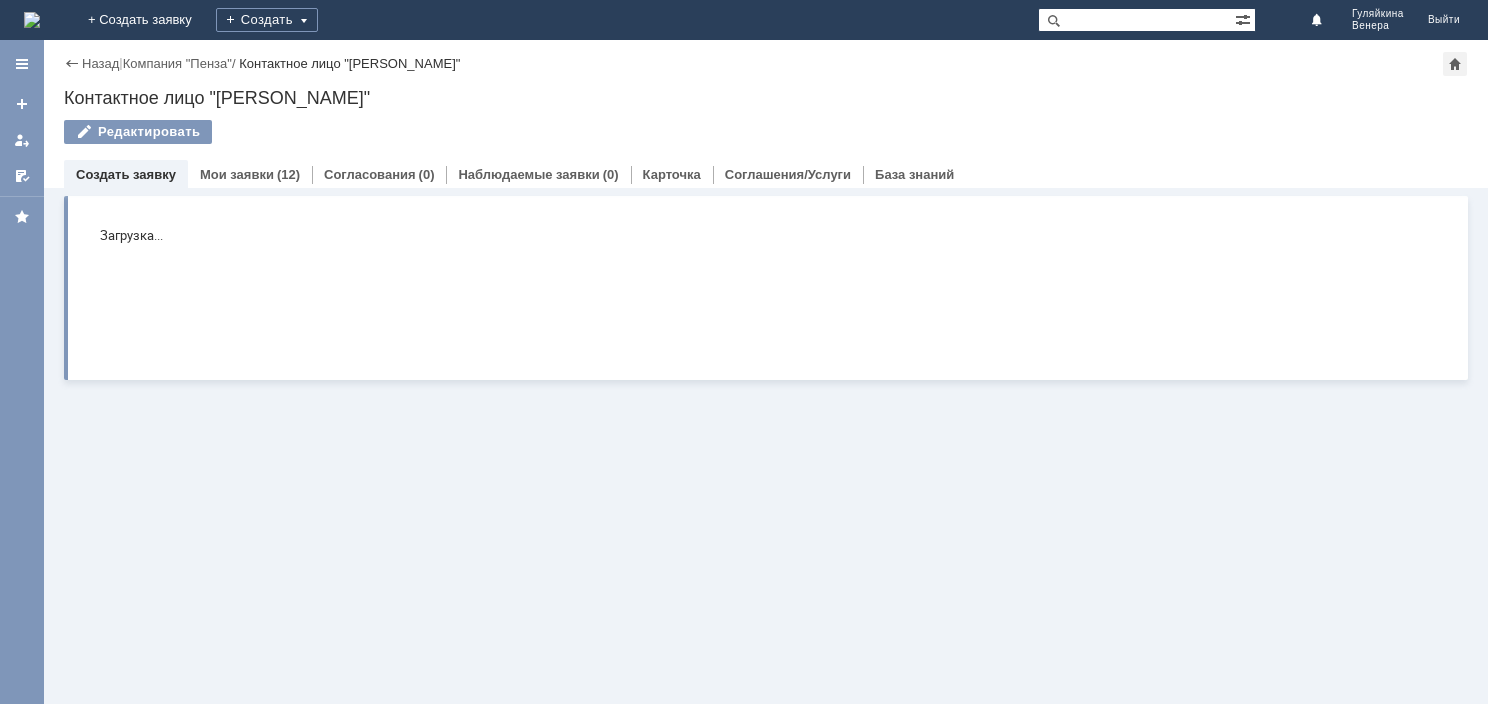 scroll, scrollTop: 0, scrollLeft: 0, axis: both 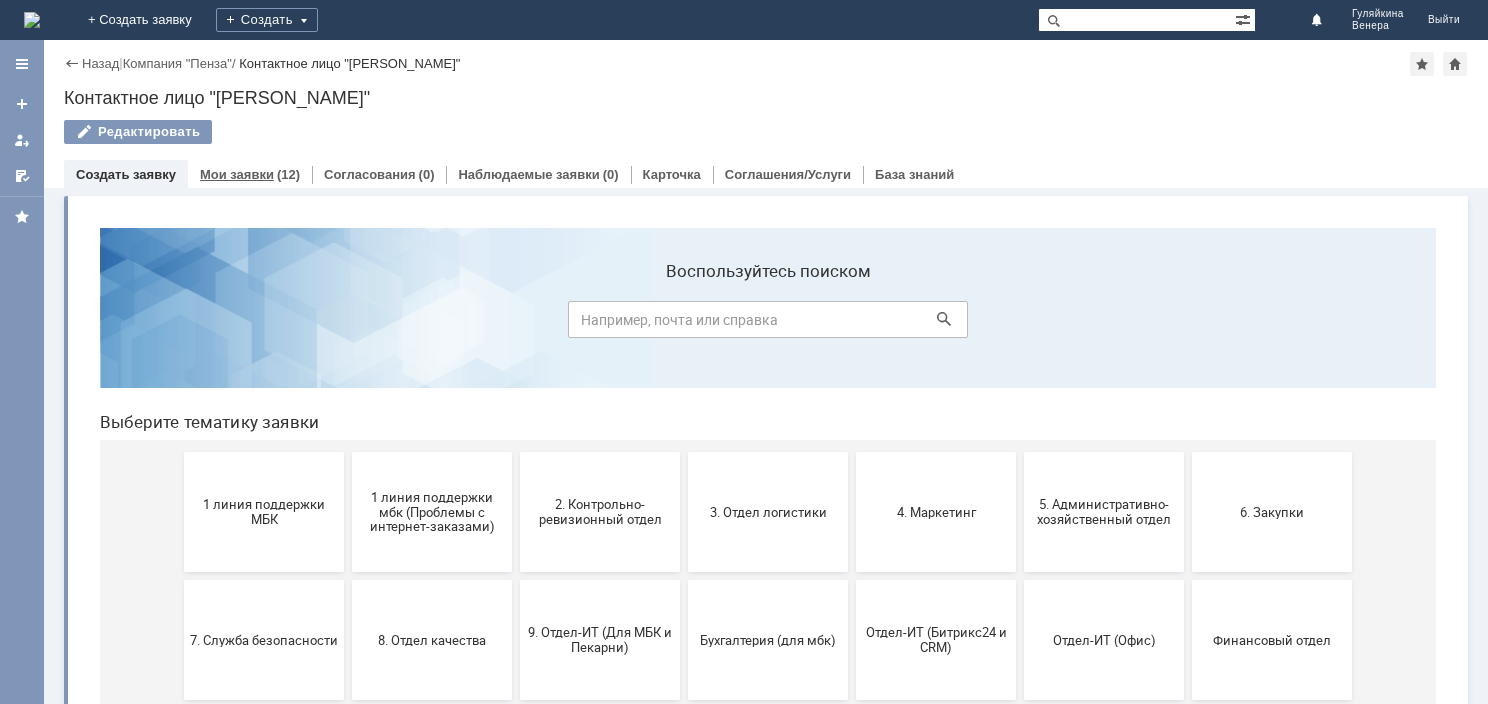 click on "Мои заявки" at bounding box center [237, 174] 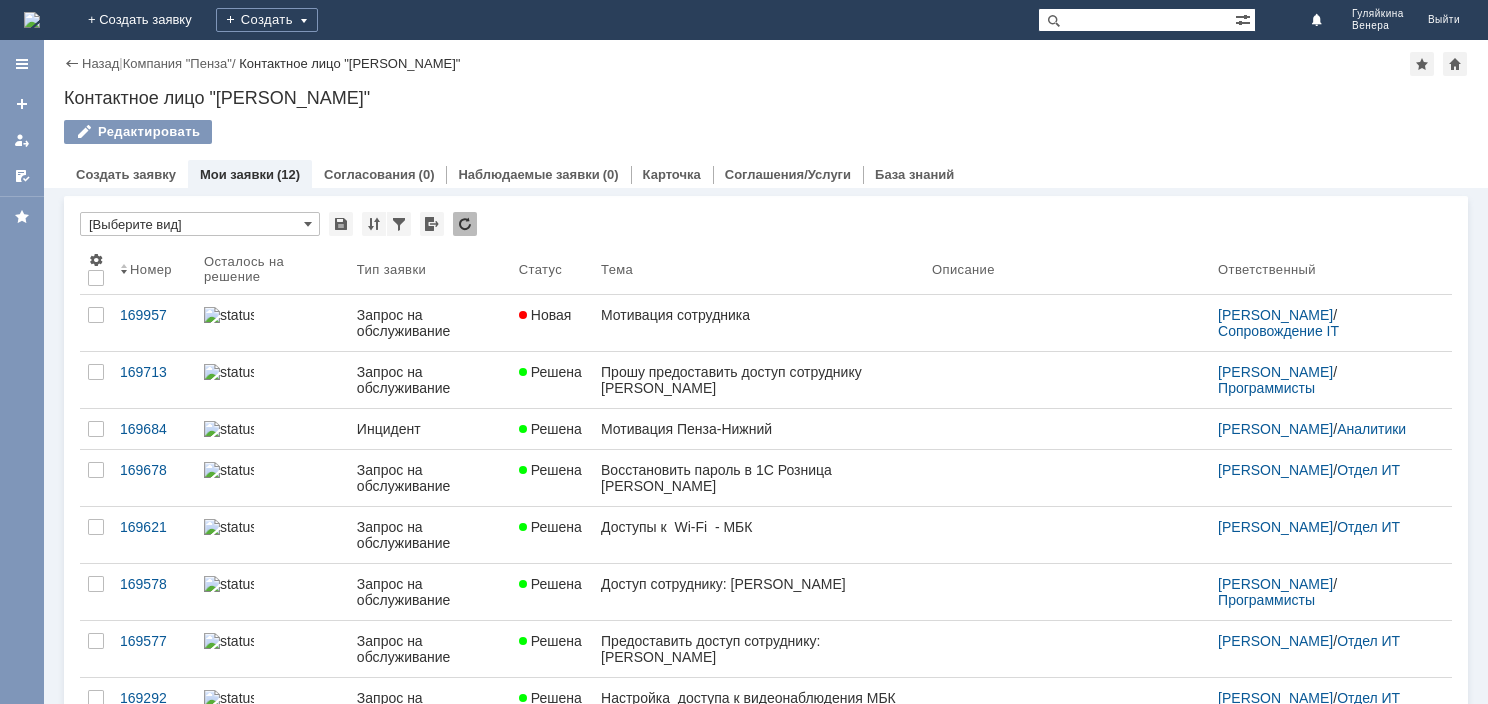 scroll, scrollTop: 0, scrollLeft: 0, axis: both 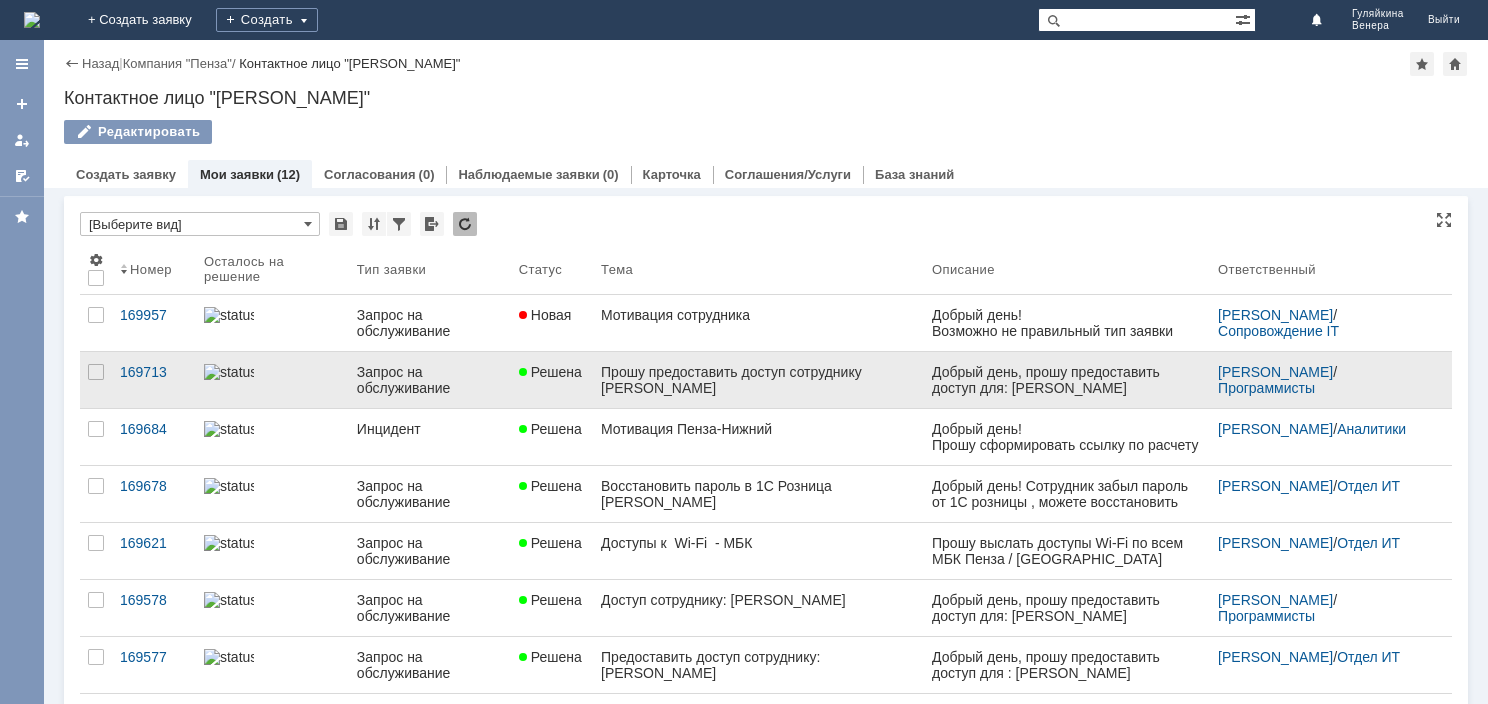 click on "Прошу предоставить доступ сотруднику [PERSON_NAME]" at bounding box center (758, 380) 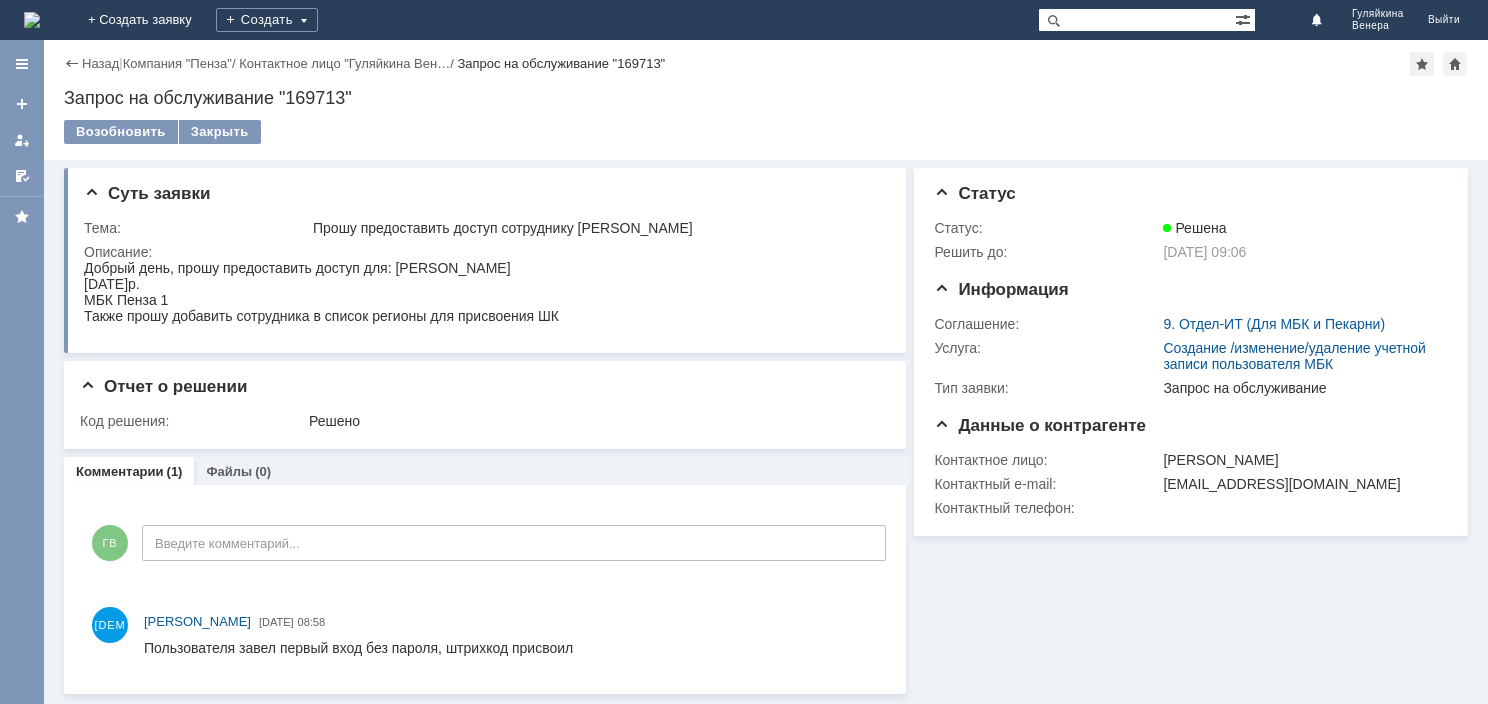 scroll, scrollTop: 0, scrollLeft: 0, axis: both 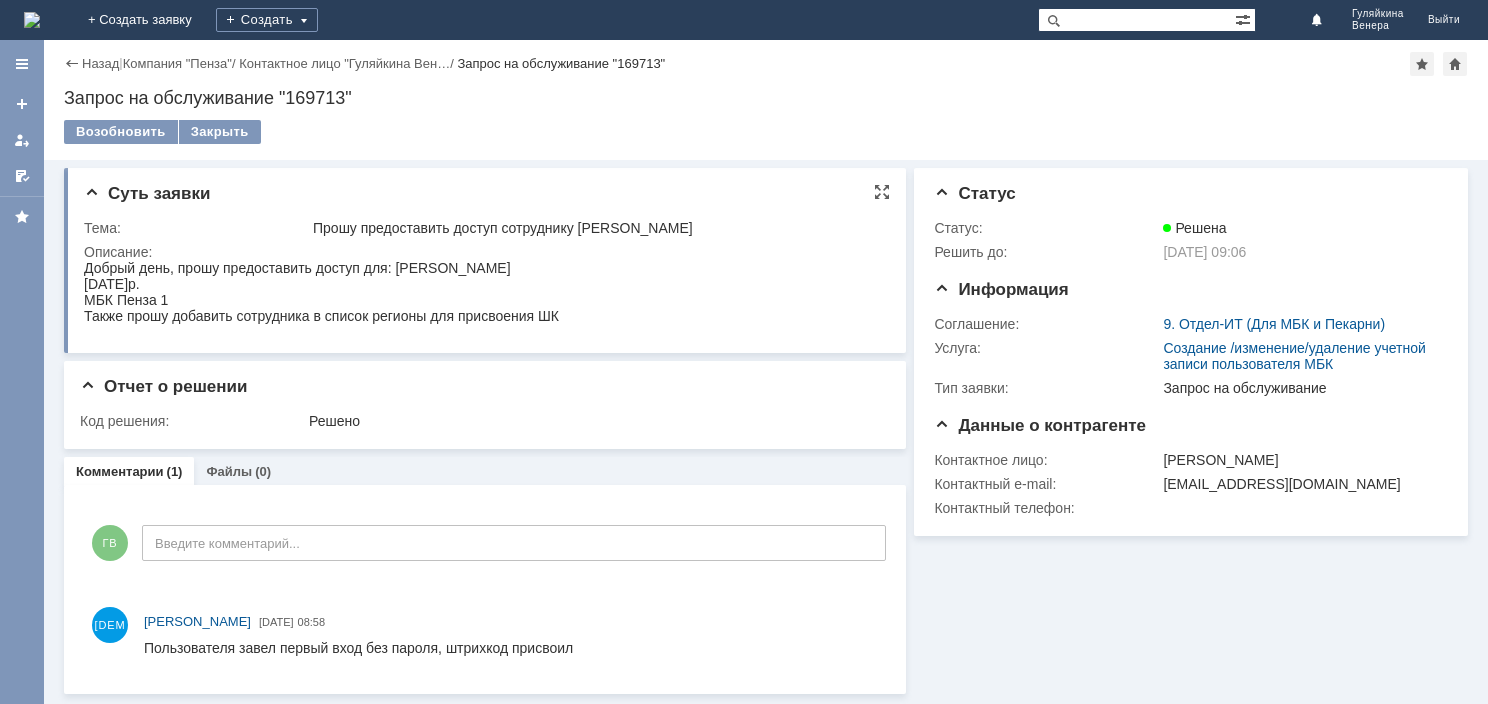 click on "Добрый день, прошу предоставить доступ для: [PERSON_NAME]" at bounding box center [297, 268] 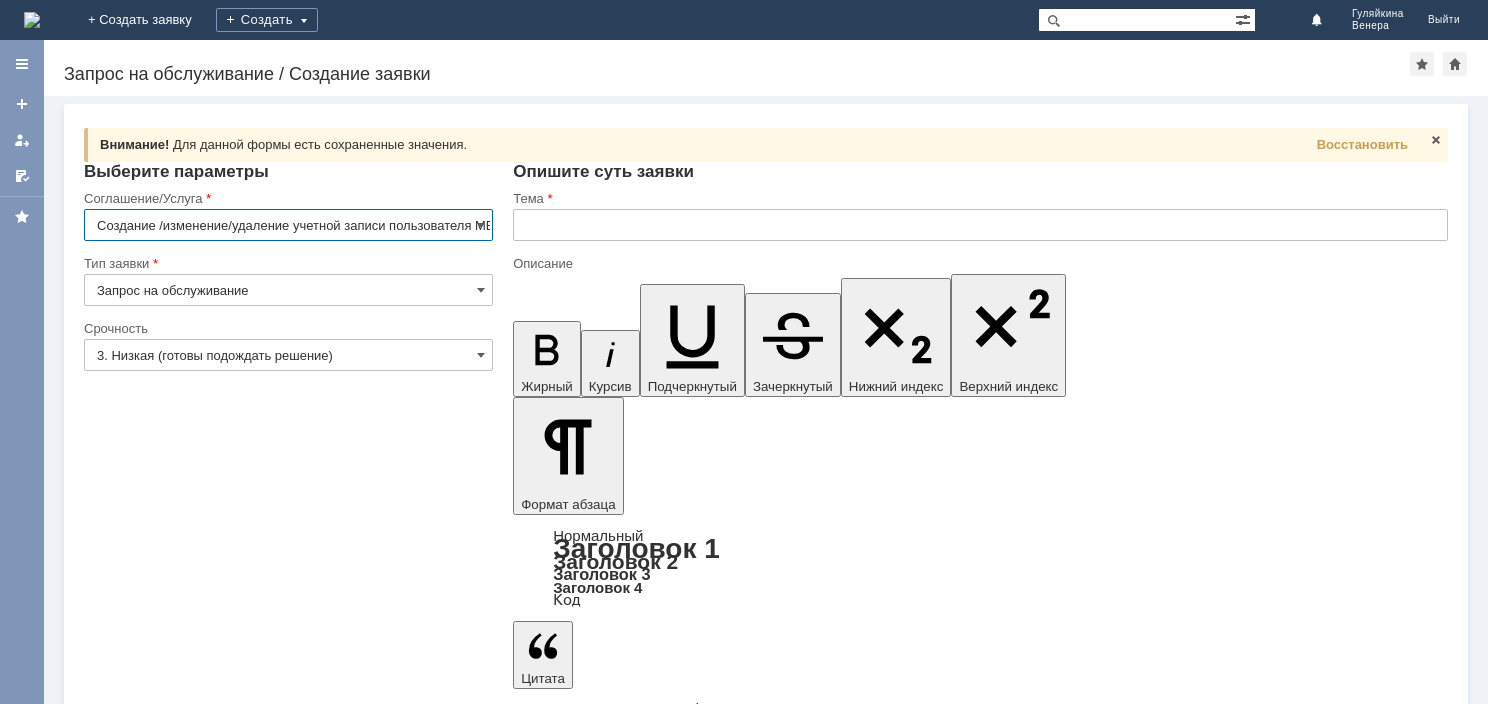 scroll, scrollTop: 0, scrollLeft: 0, axis: both 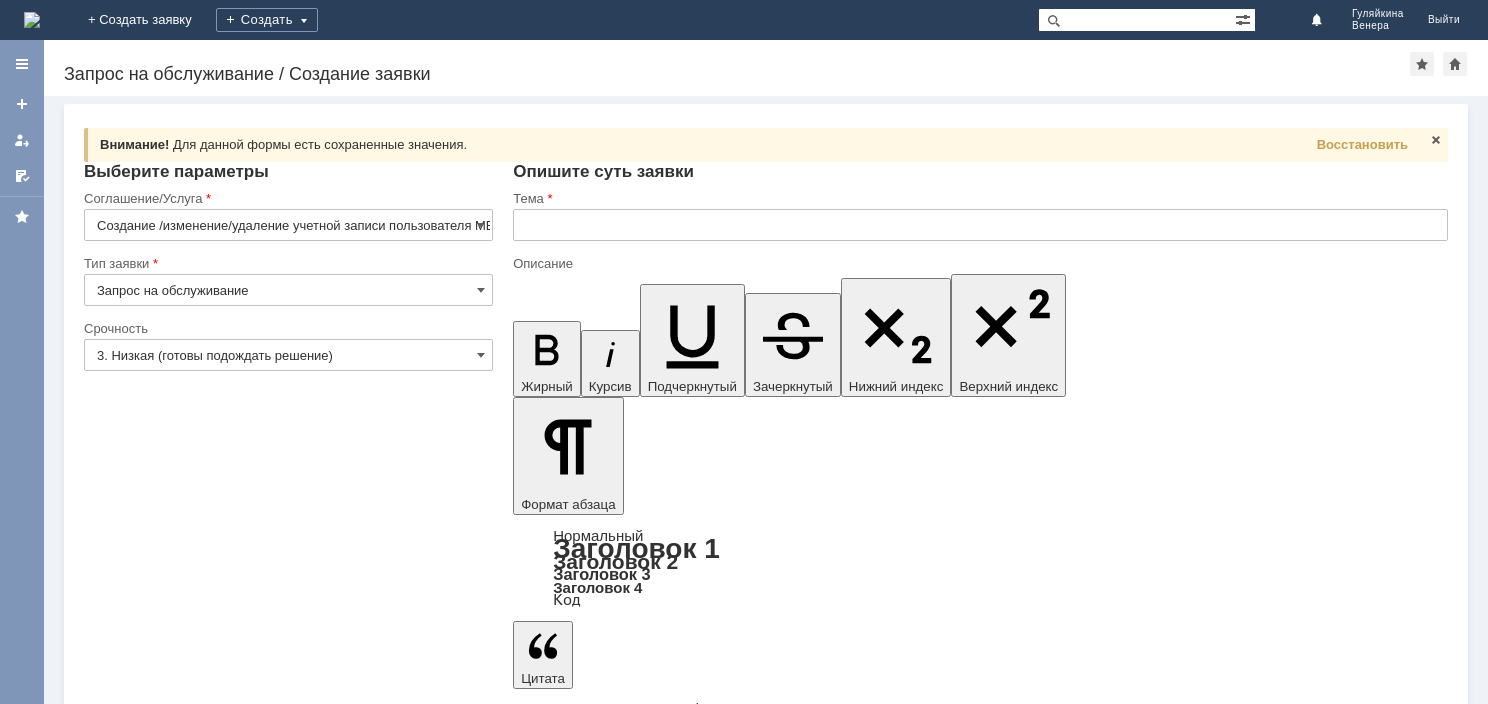 click at bounding box center [676, 5907] 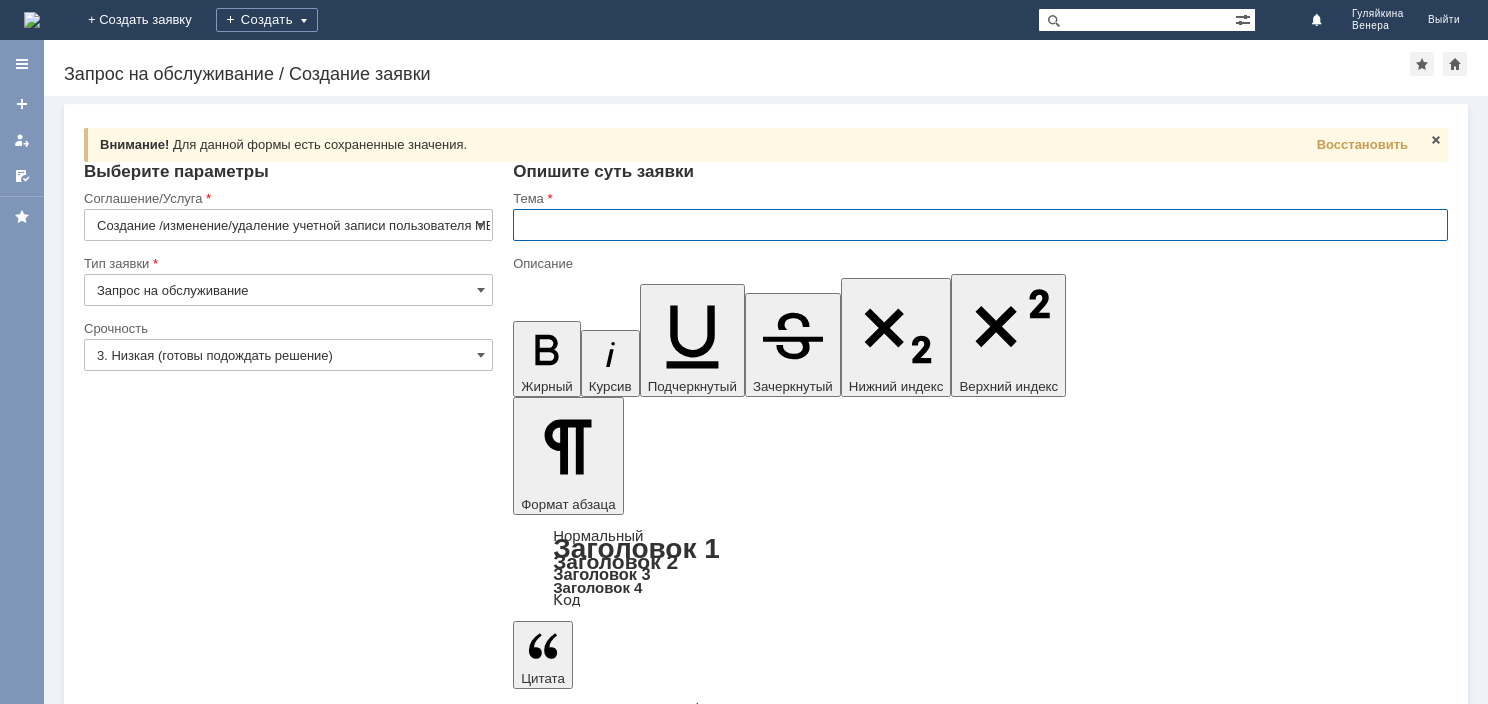 click at bounding box center [980, 225] 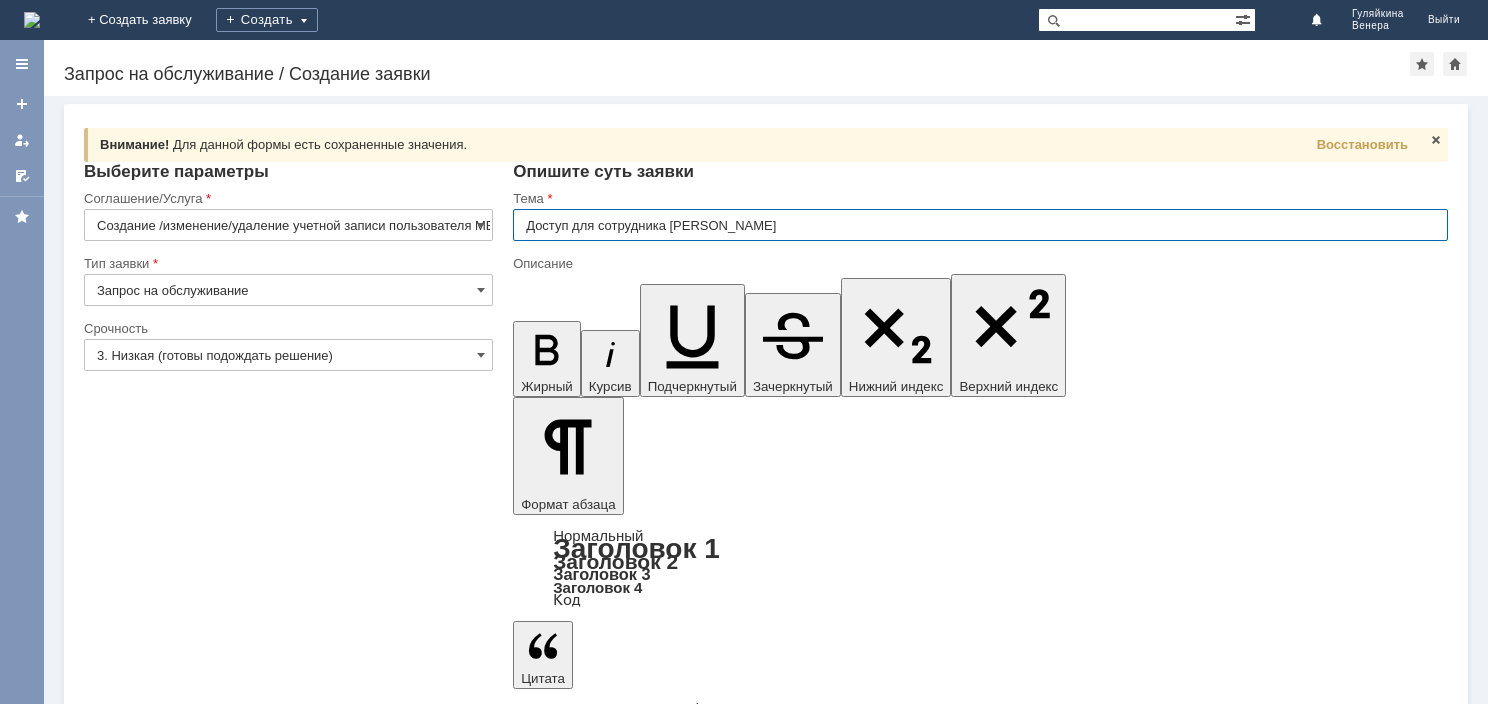 type on "Доступ для сотрудника [PERSON_NAME]" 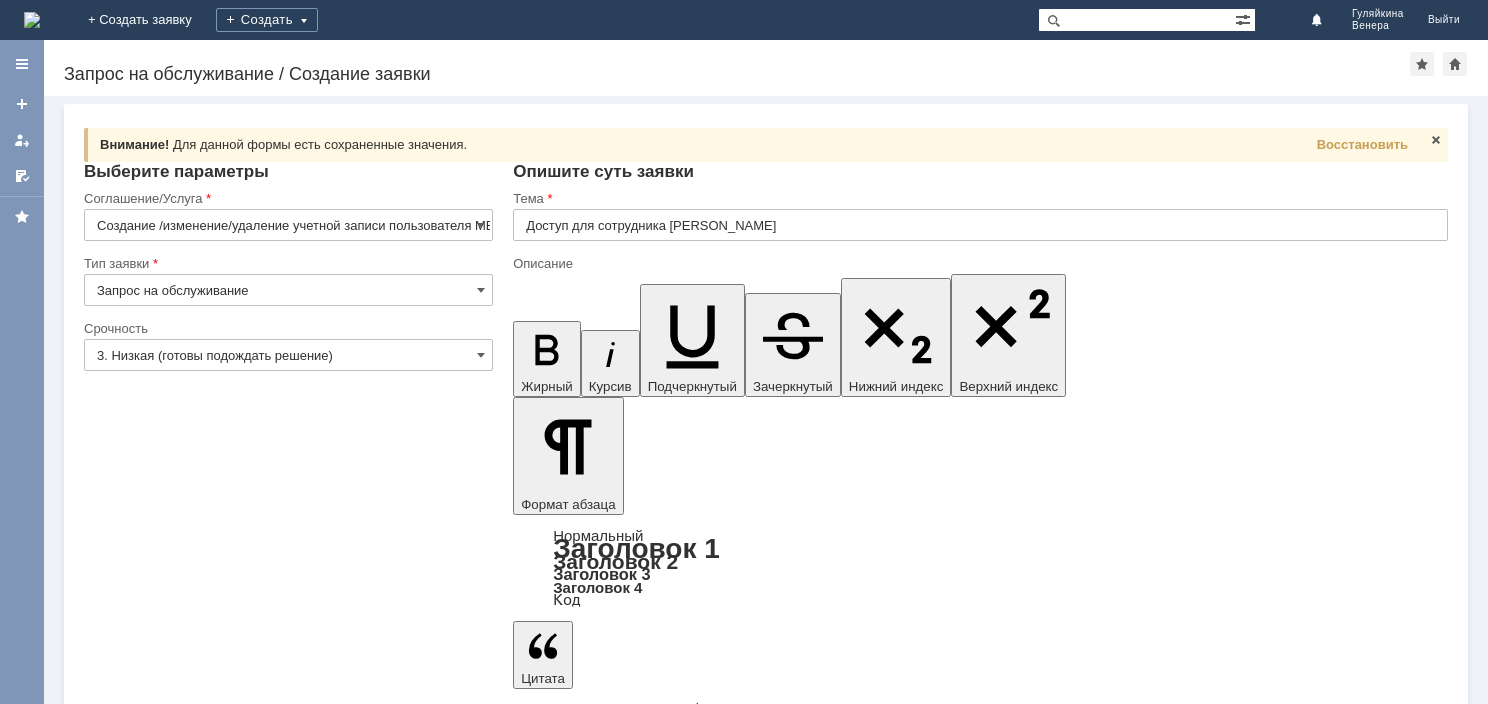 click on "Добрый день, прошу предоставить доступ для: [PERSON_NAME]  [DATE]р. МБК НН7  Также прошу добавить сотрудника в список регионы для присвоения ШК" at bounding box center (676, 5907) 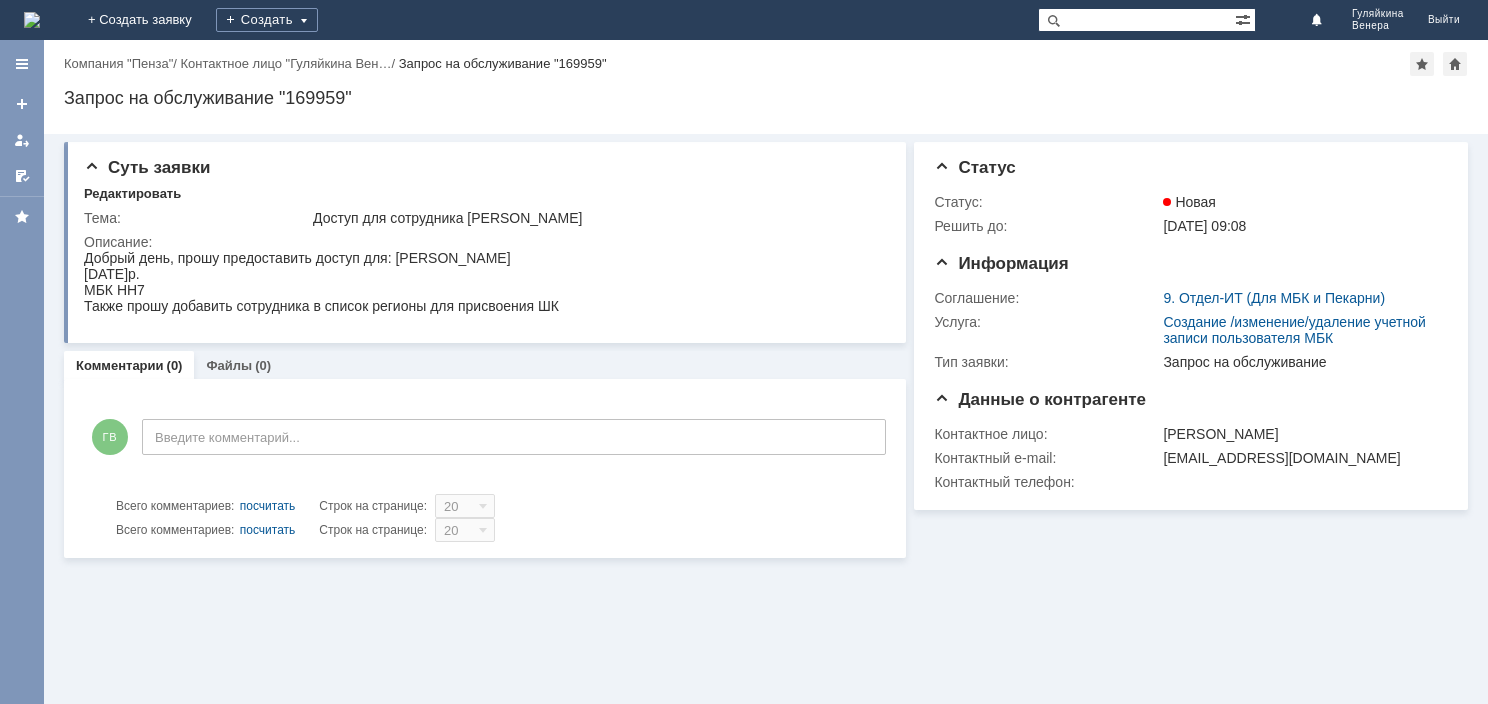 scroll, scrollTop: 0, scrollLeft: 0, axis: both 